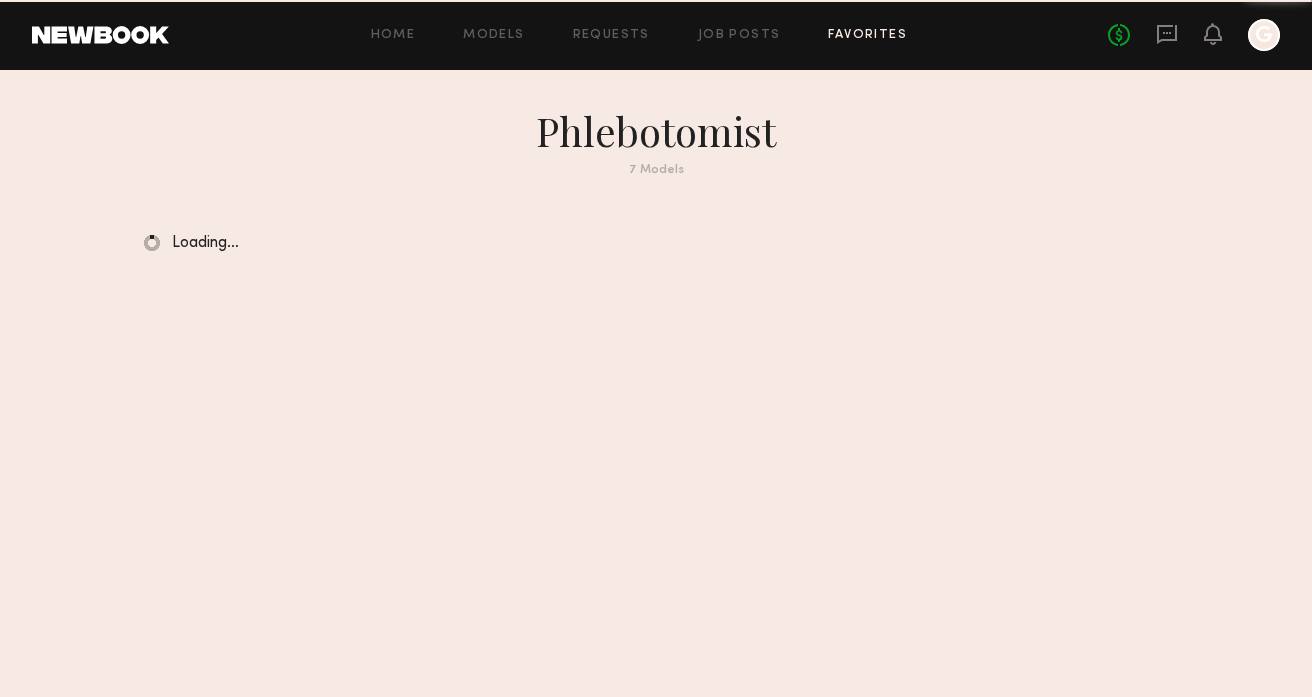 scroll, scrollTop: 0, scrollLeft: 0, axis: both 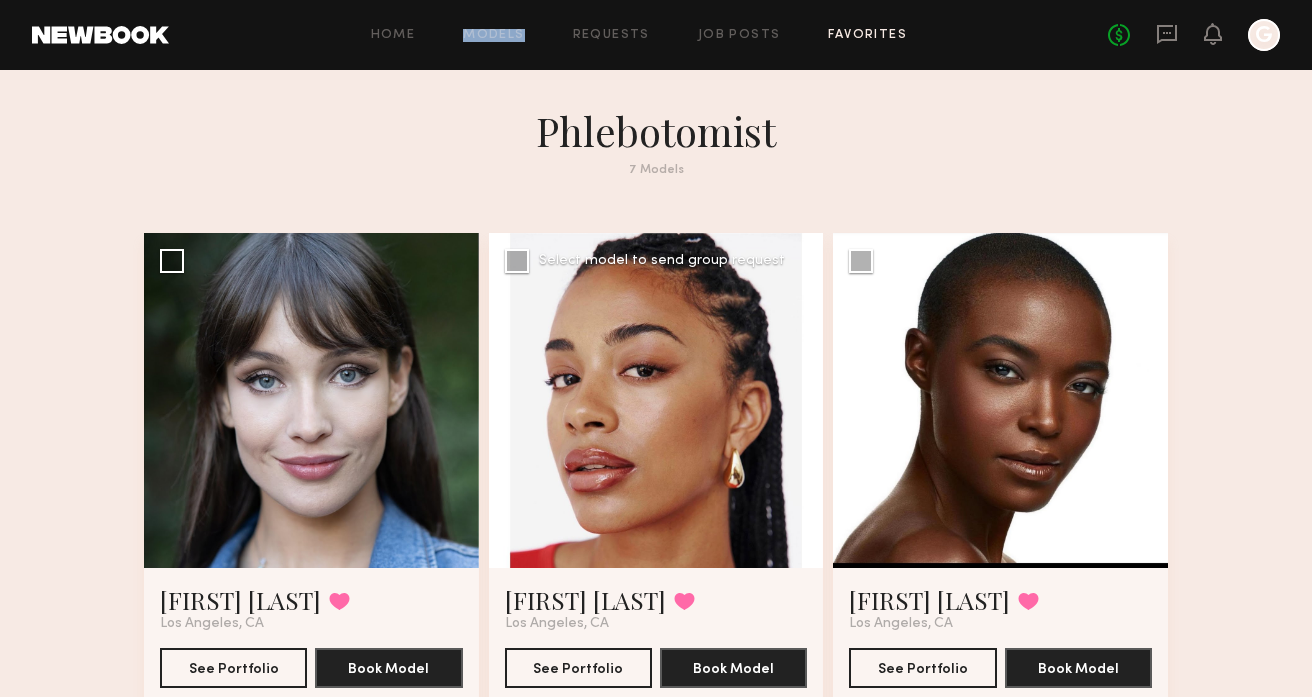 click 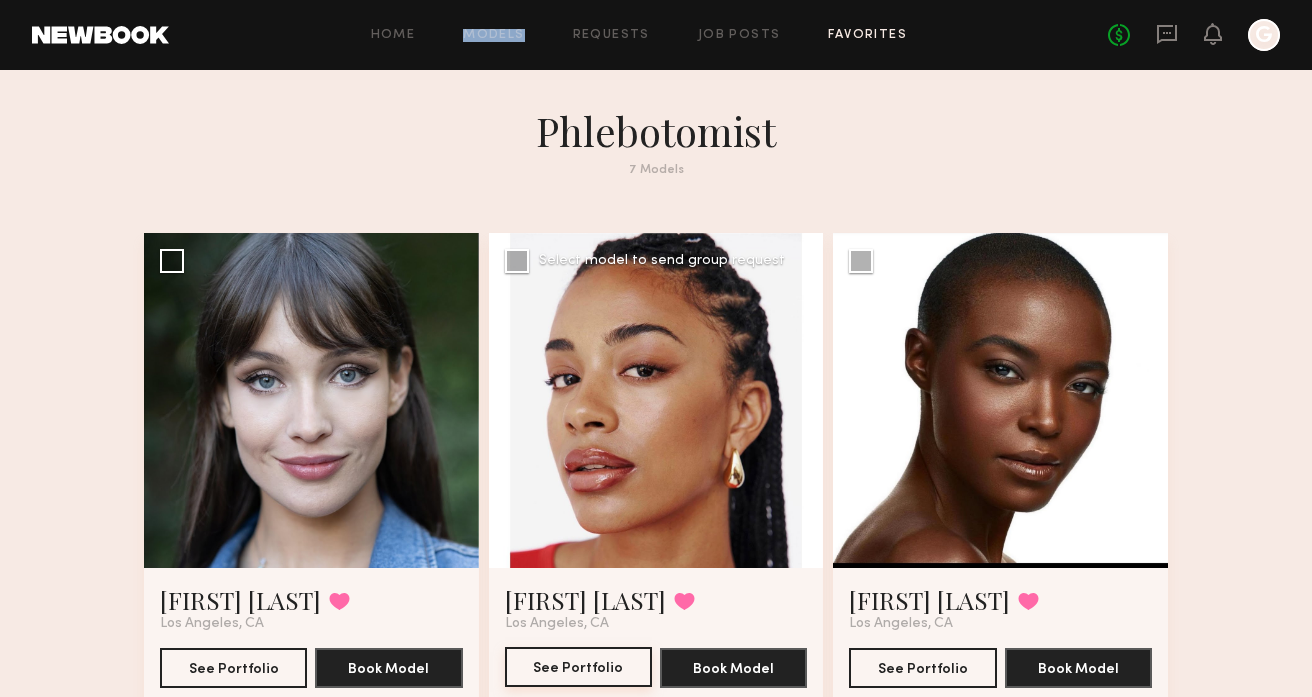 click on "See Portfolio" 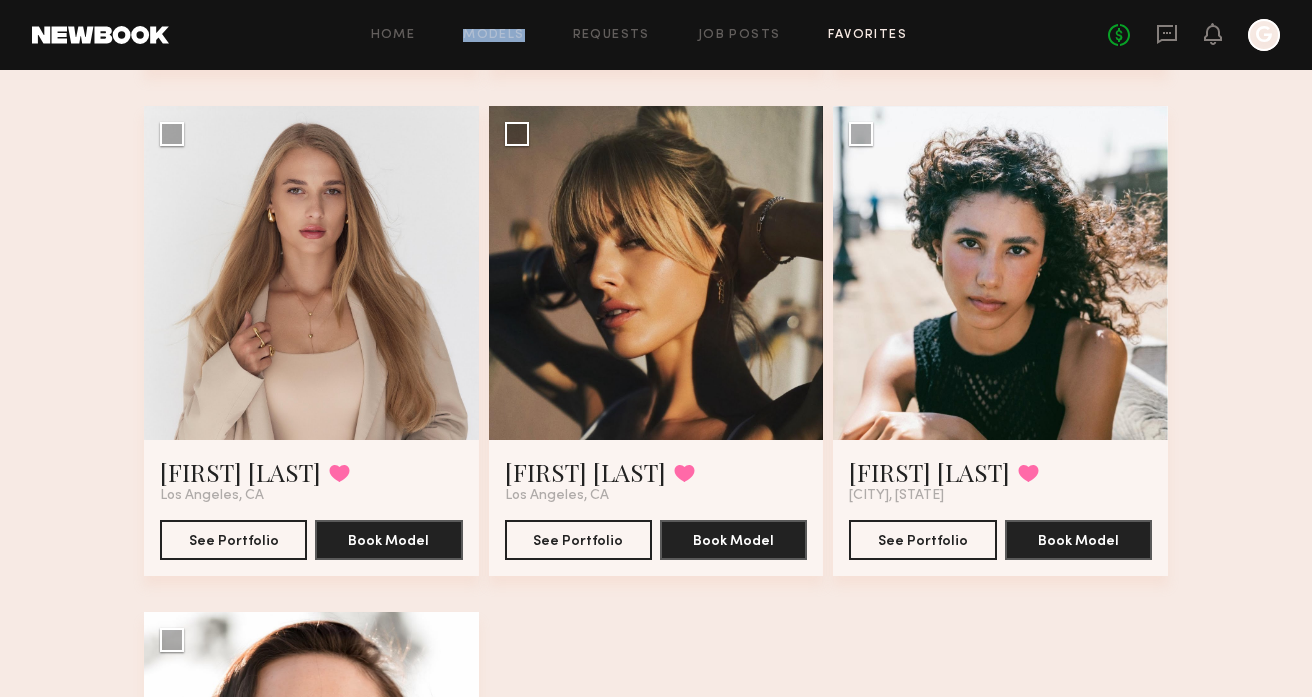 scroll, scrollTop: 639, scrollLeft: 0, axis: vertical 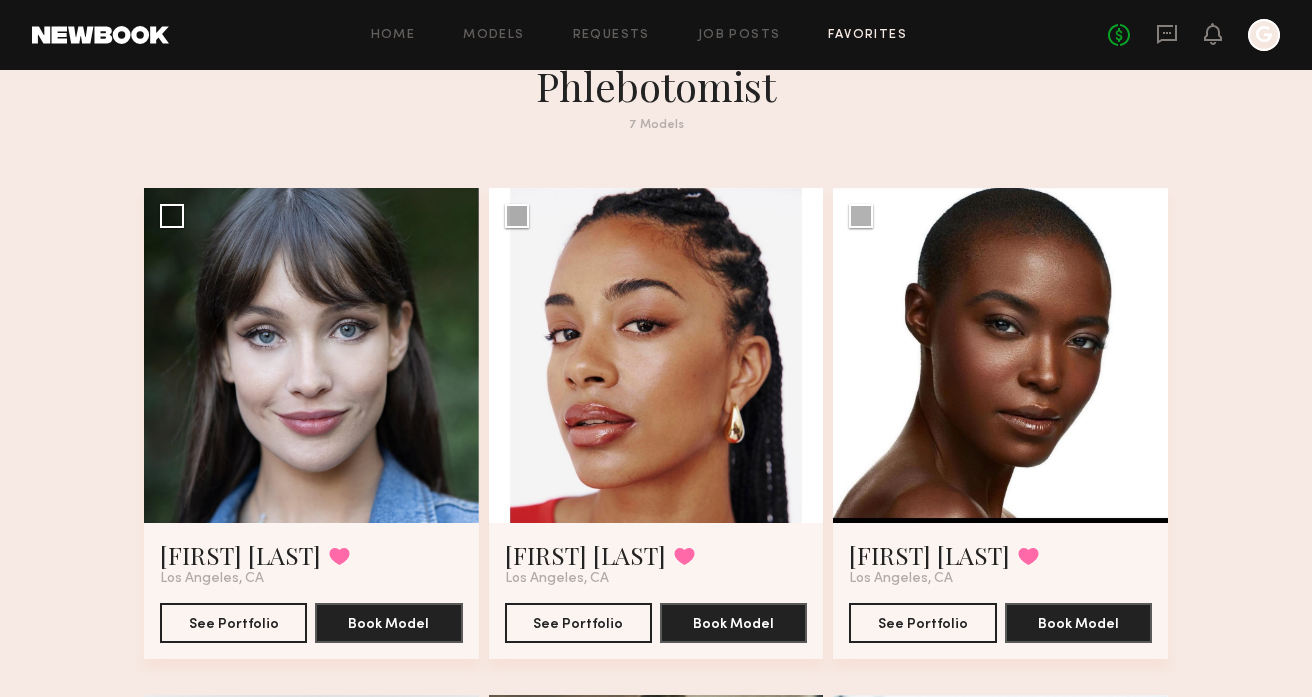 type 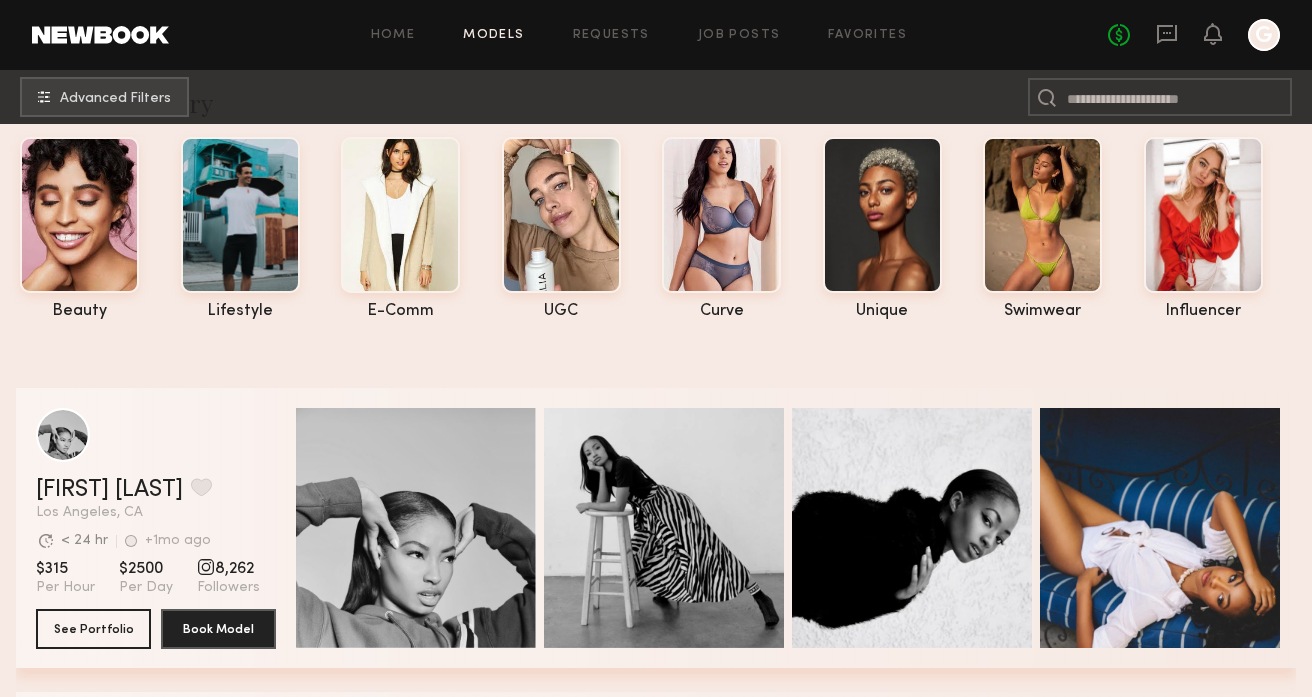 scroll, scrollTop: 0, scrollLeft: 0, axis: both 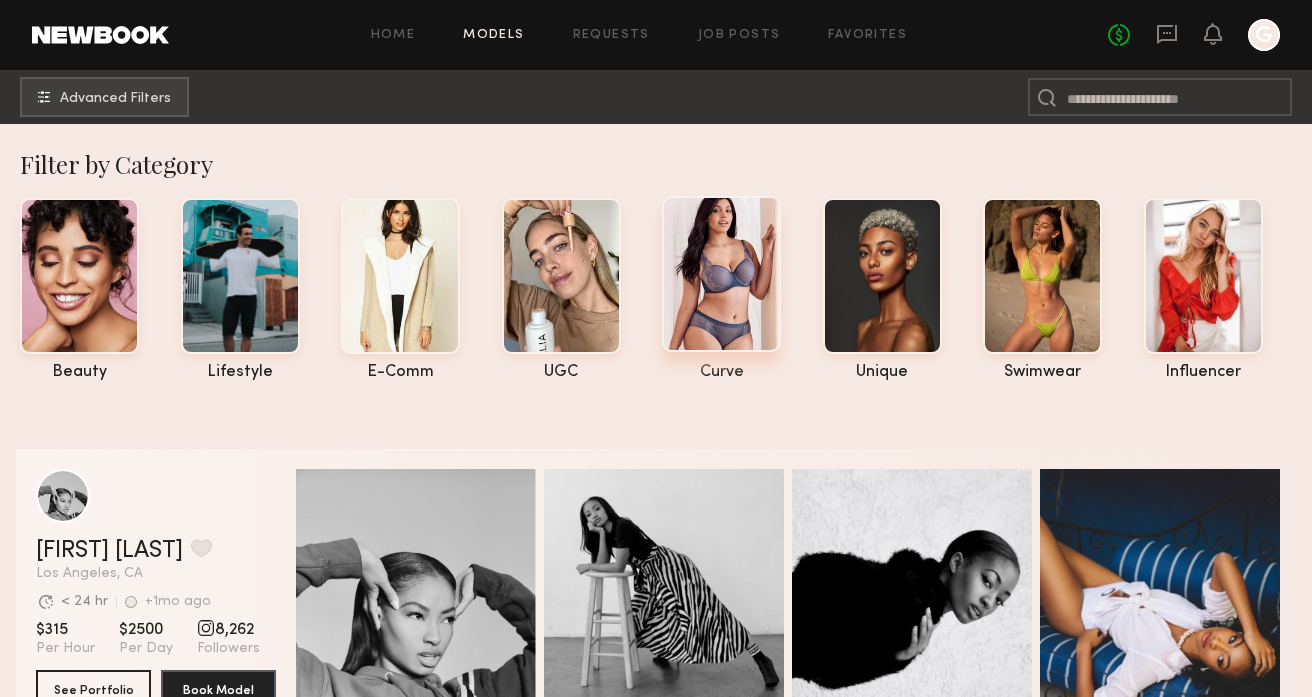 click 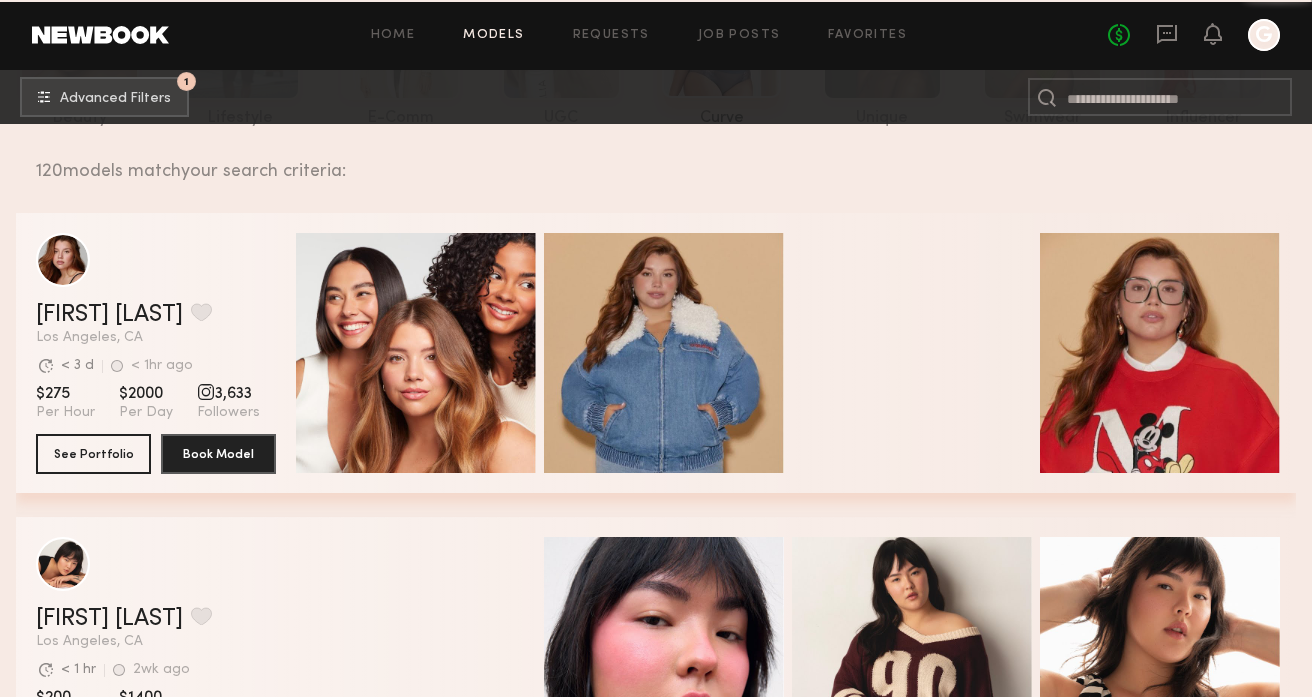 scroll, scrollTop: 0, scrollLeft: 0, axis: both 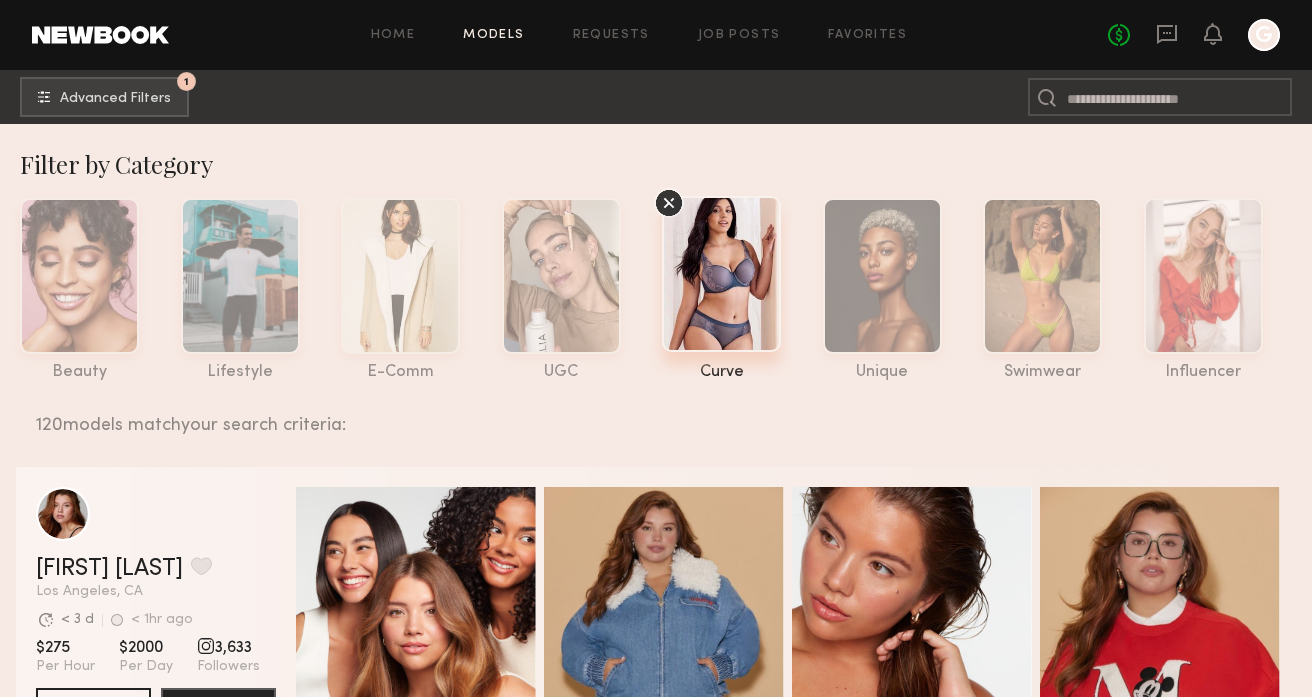 click 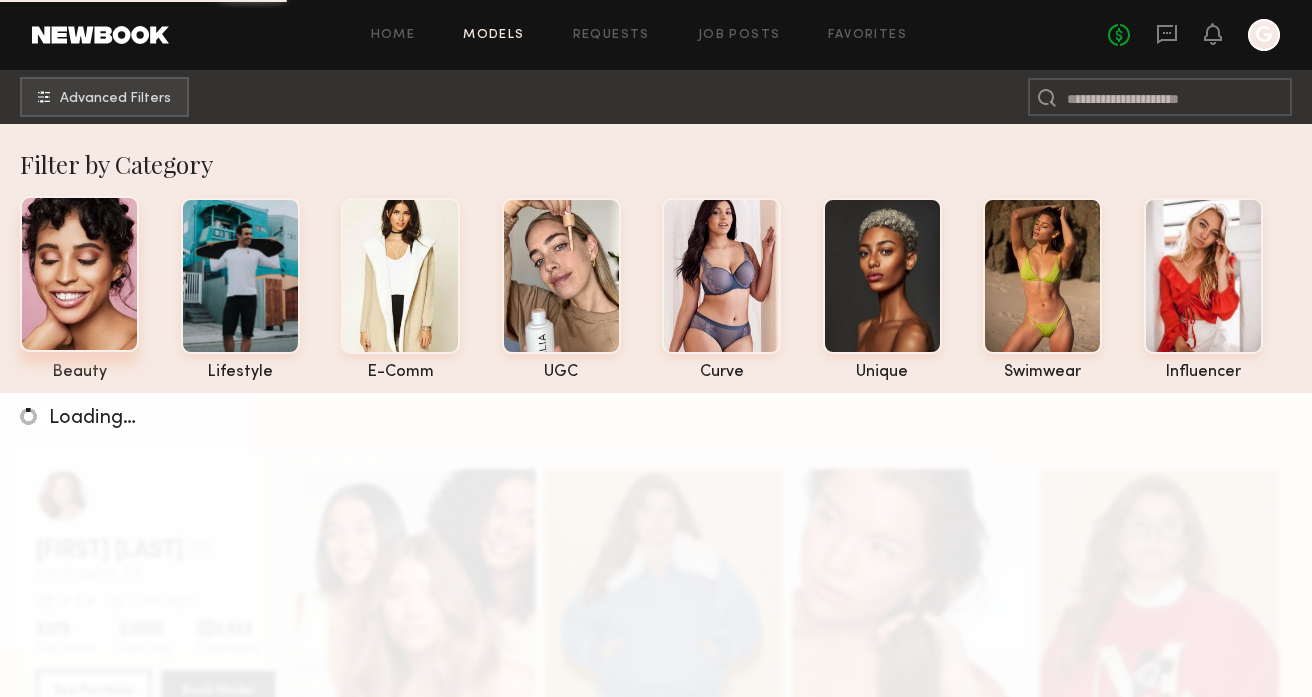 click 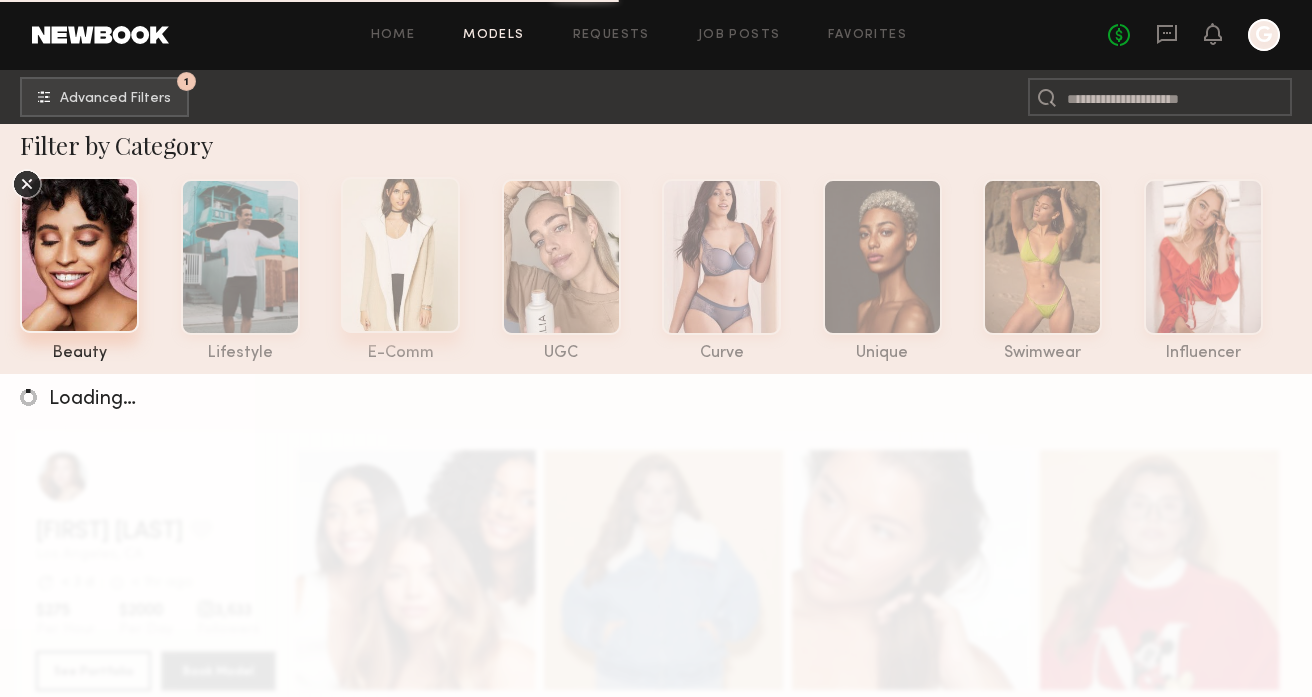 scroll, scrollTop: 0, scrollLeft: 0, axis: both 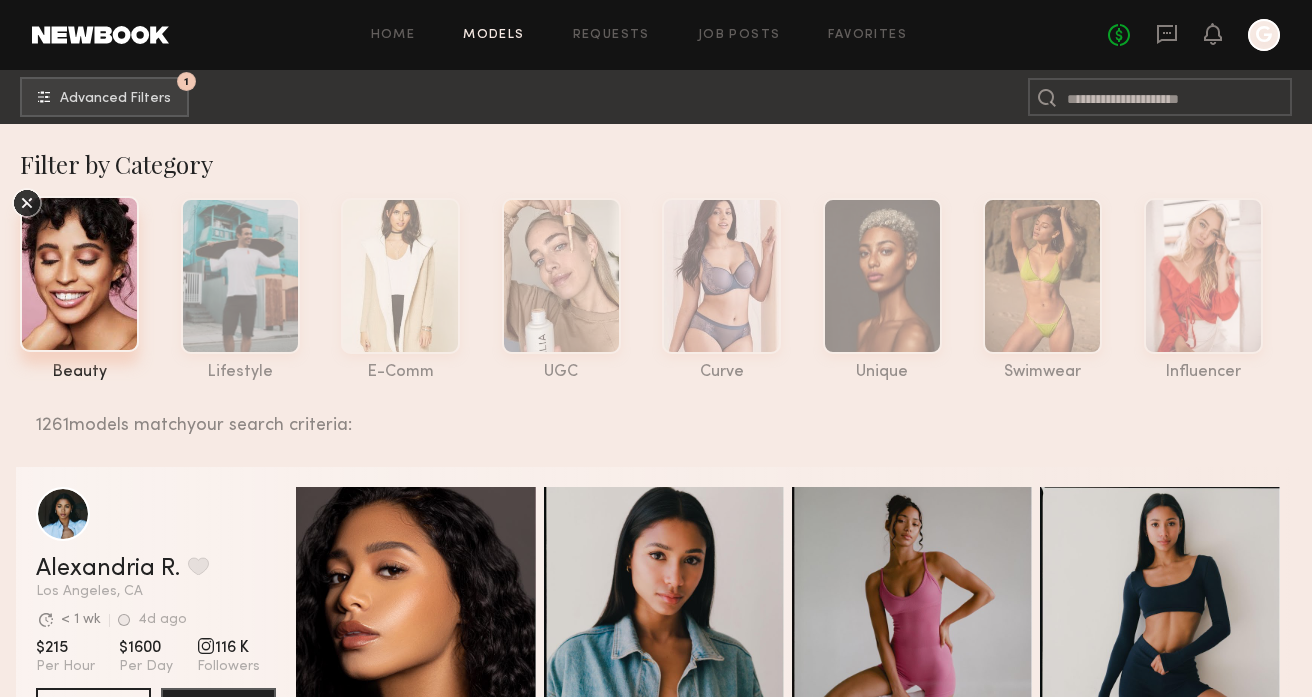 click 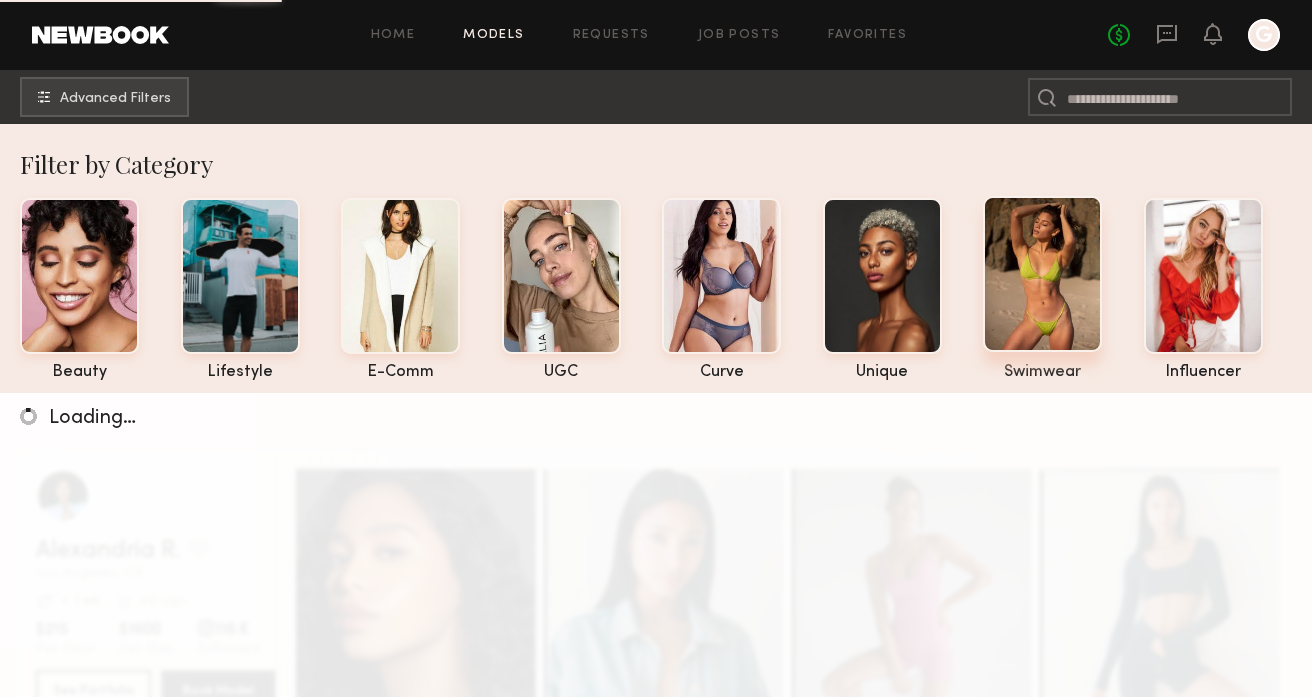 click 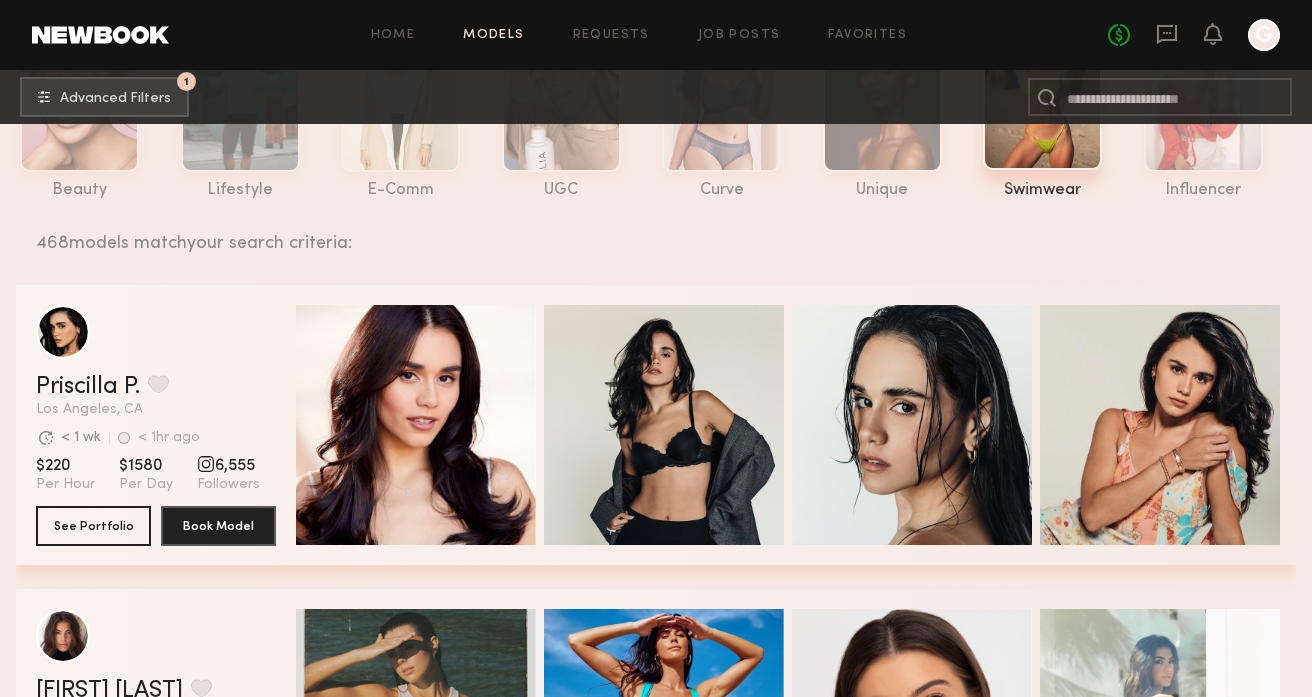 scroll, scrollTop: 0, scrollLeft: 0, axis: both 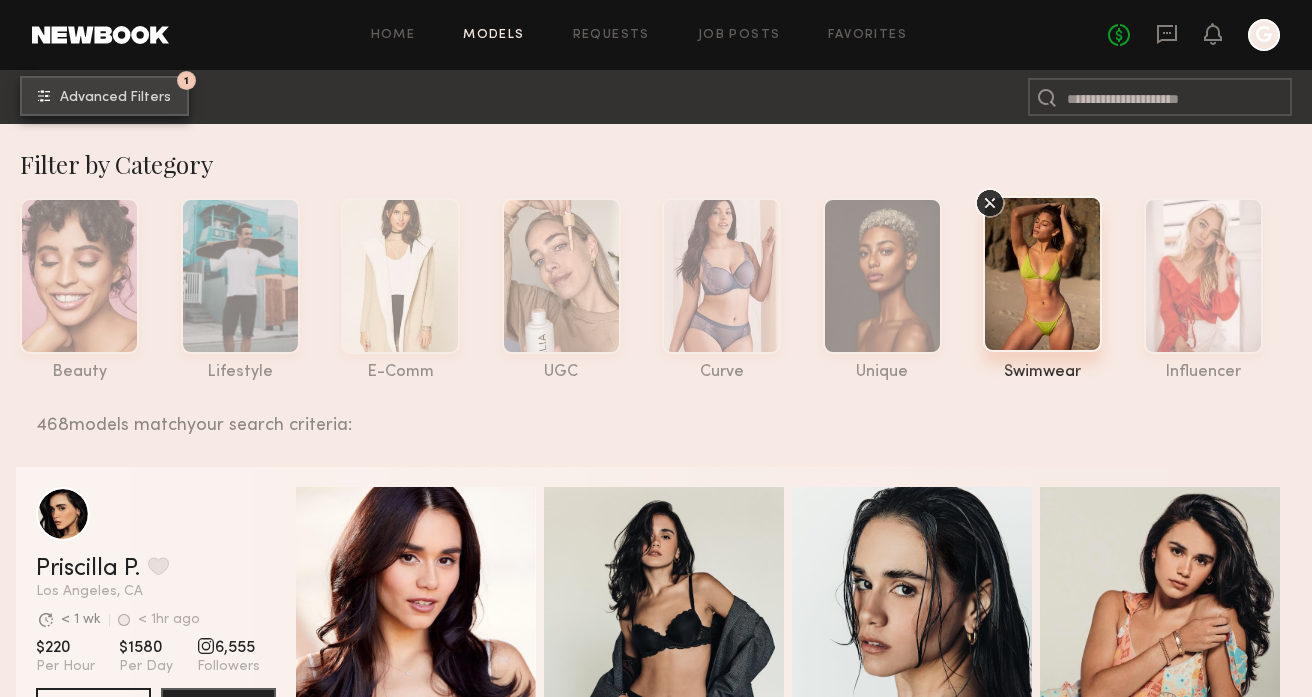 click on "1 Advanced Filters" 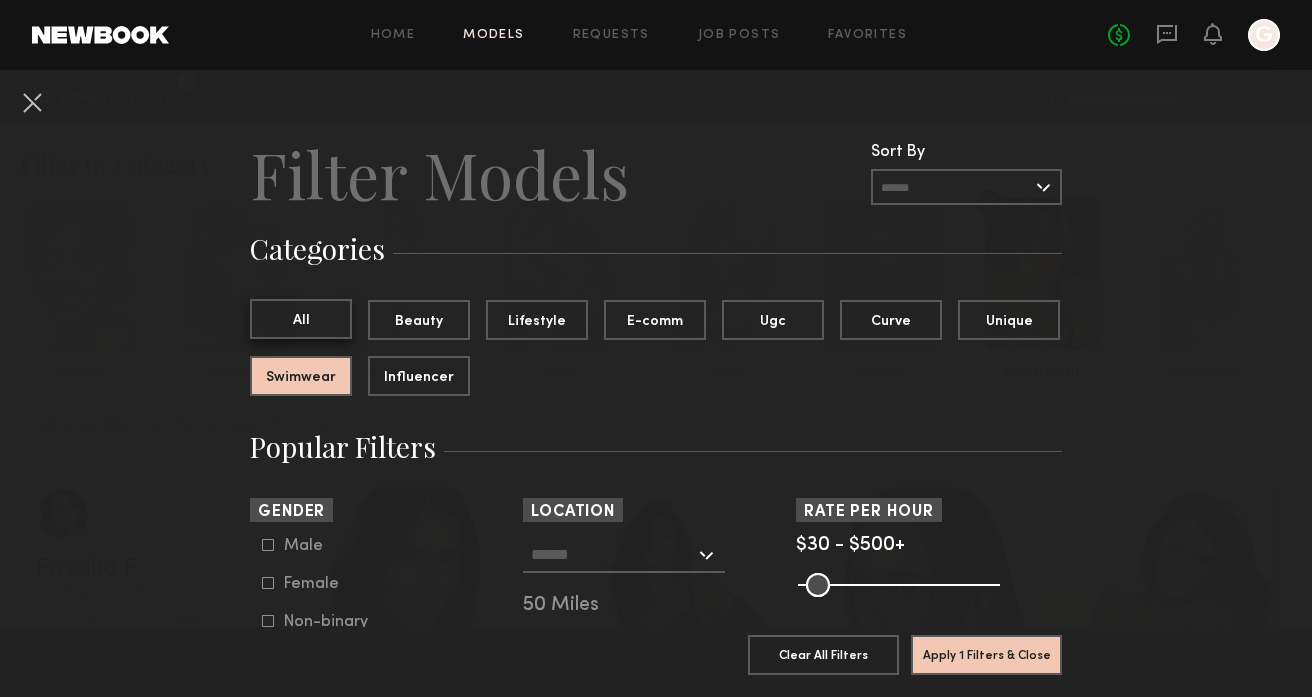 click on "All" 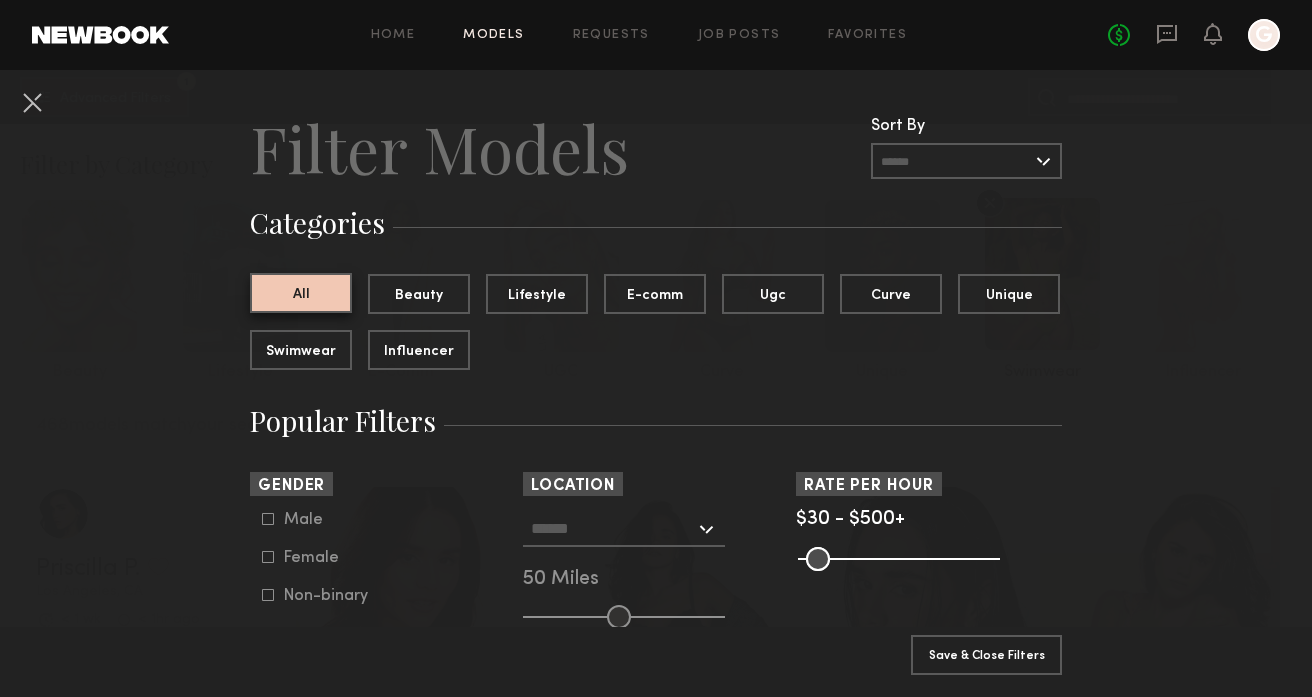 scroll, scrollTop: 28, scrollLeft: 0, axis: vertical 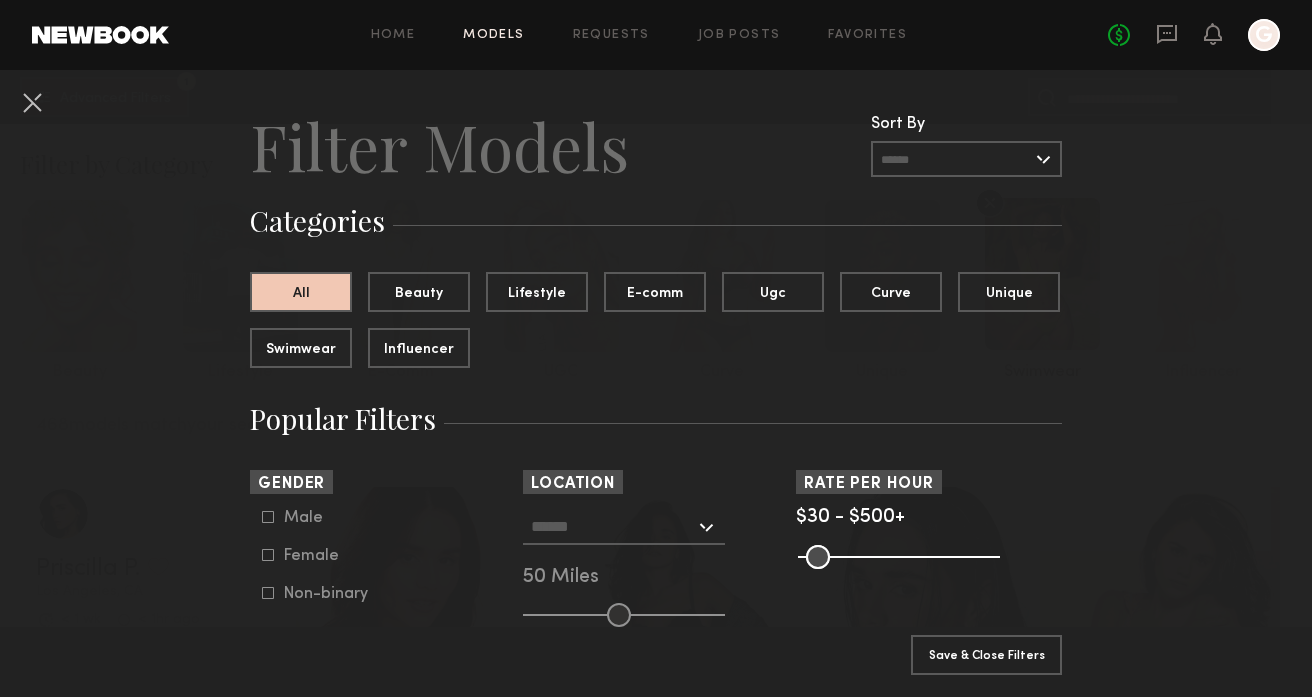 click on "Female" 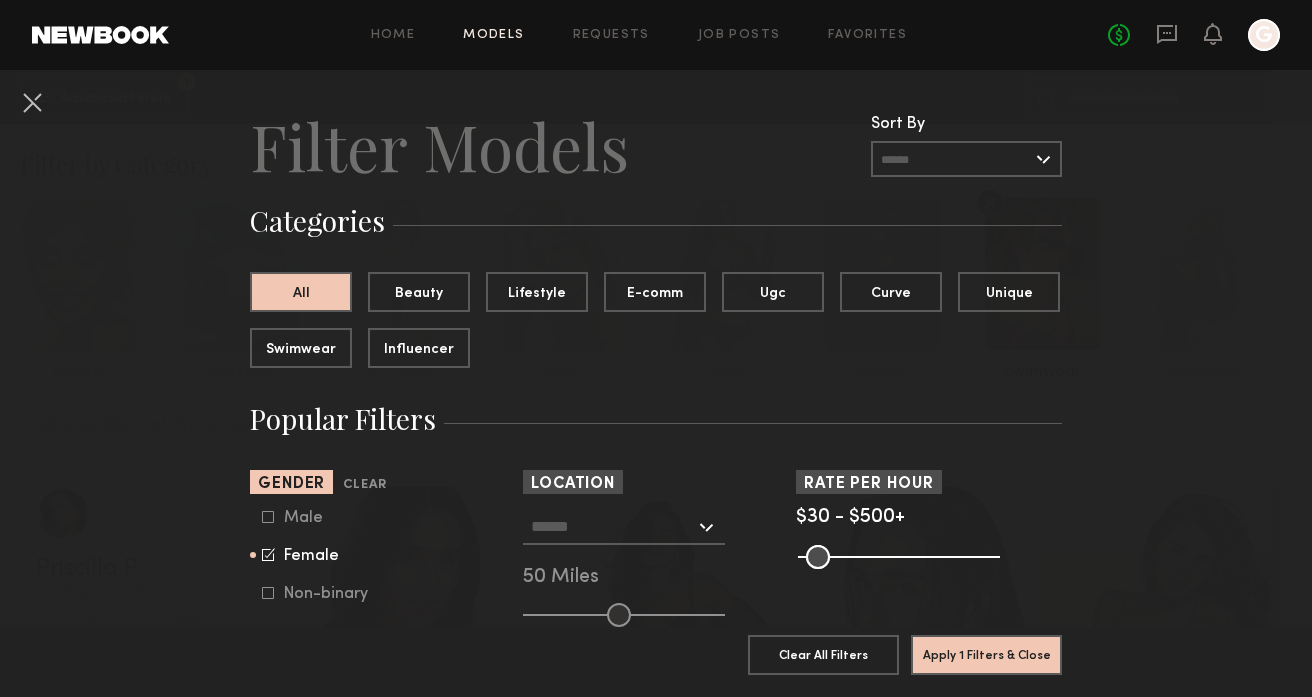 click 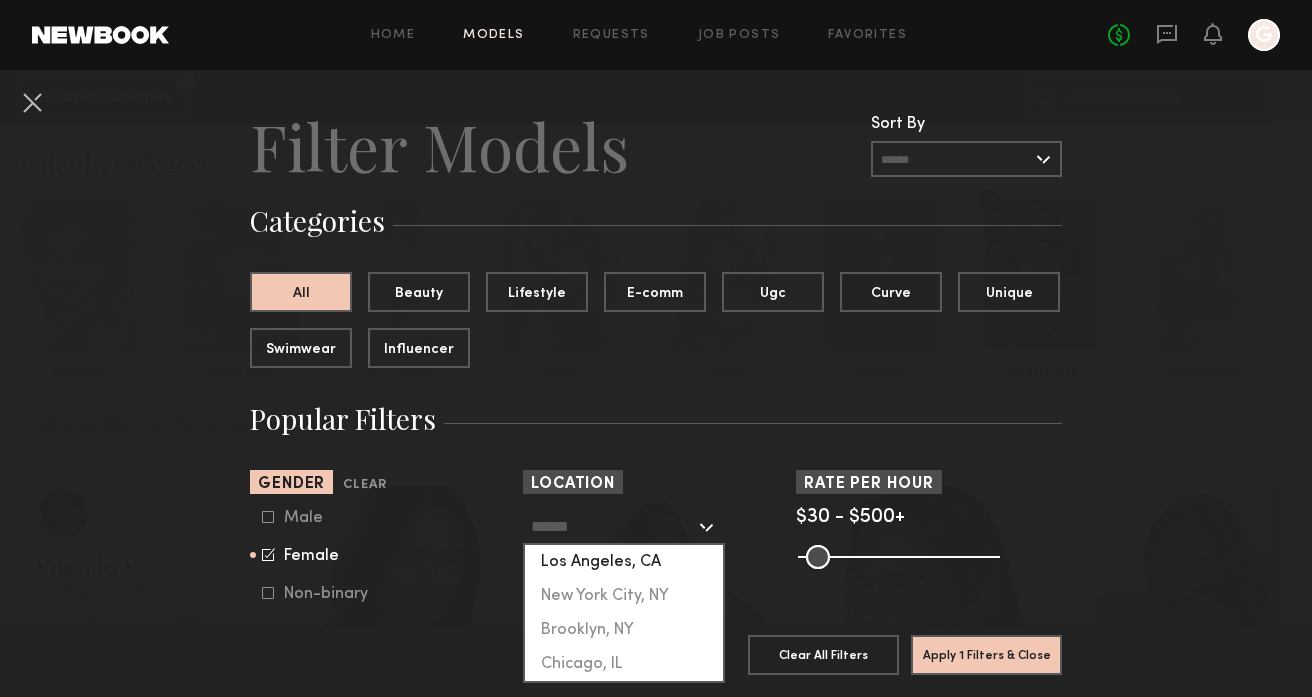 click on "Los Angeles, CA" 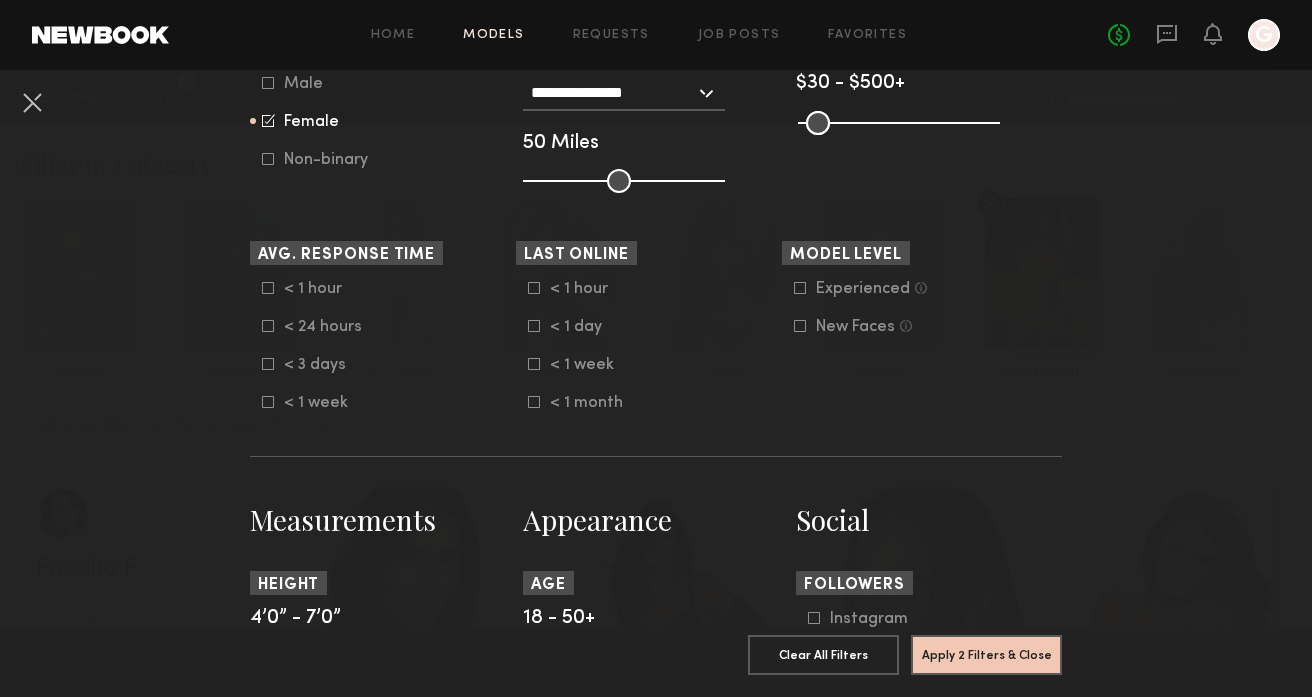 scroll, scrollTop: 463, scrollLeft: 0, axis: vertical 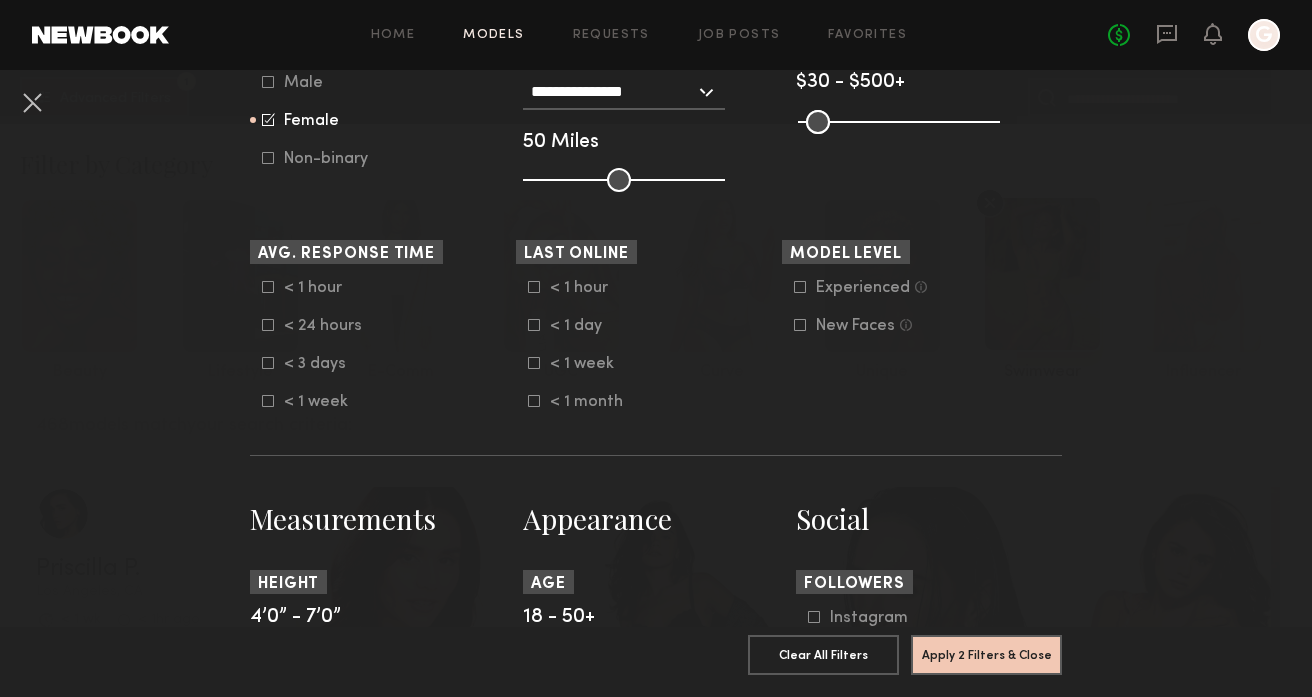 click 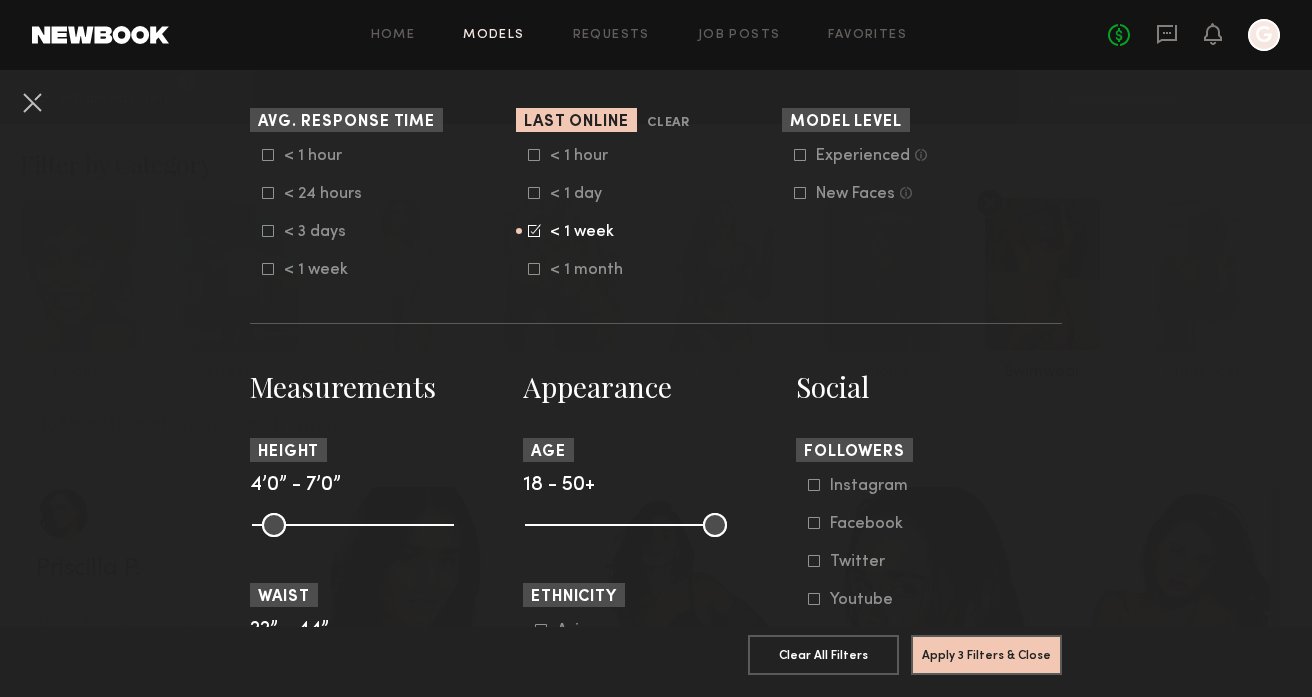 scroll, scrollTop: 607, scrollLeft: 0, axis: vertical 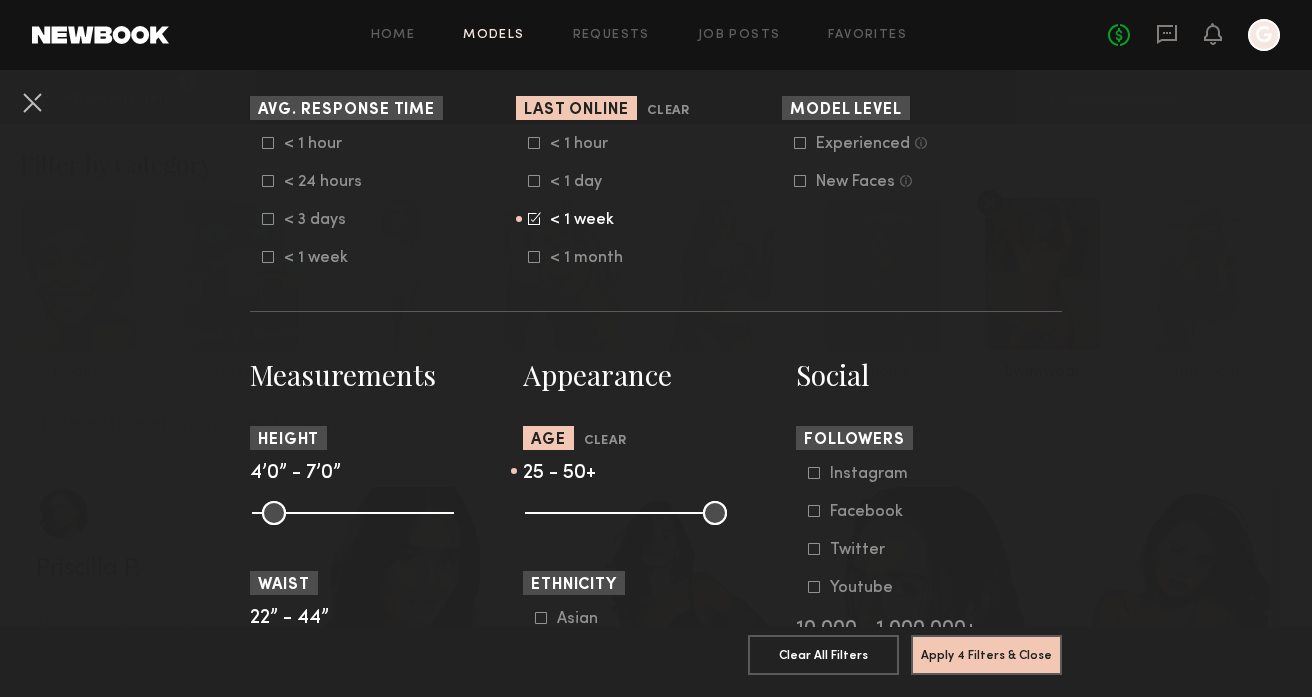drag, startPoint x: 543, startPoint y: 510, endPoint x: 577, endPoint y: 512, distance: 34.058773 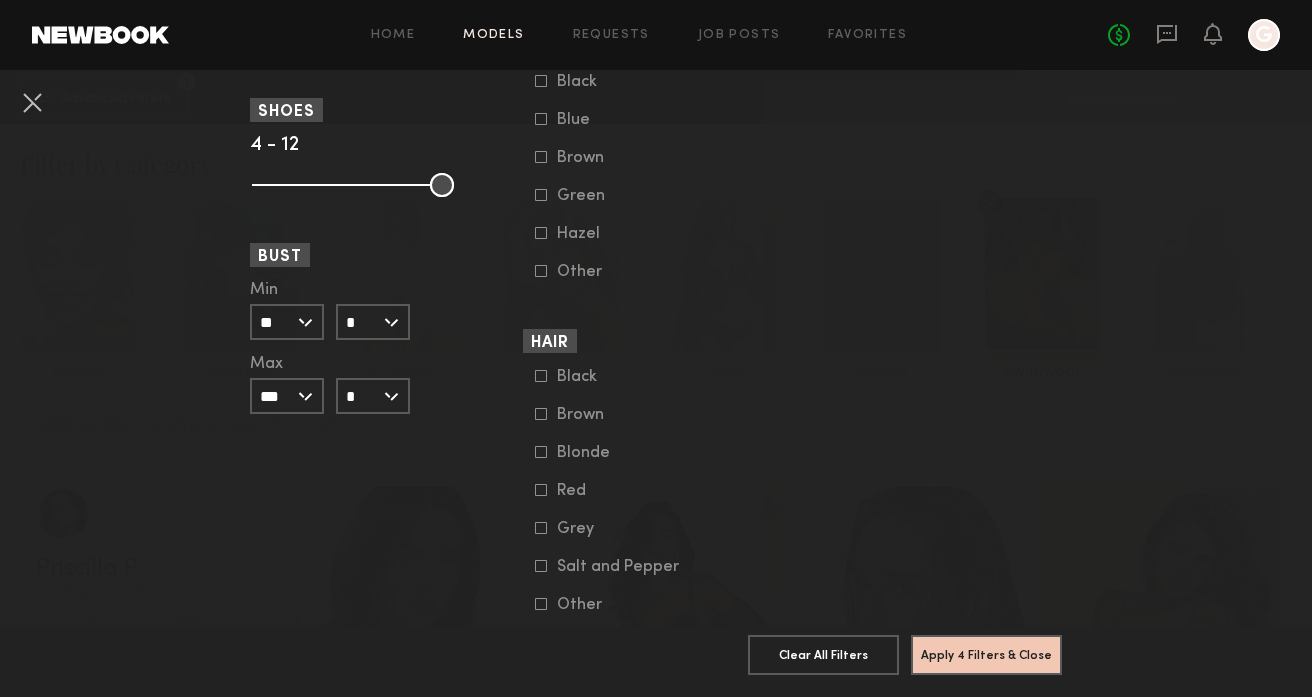 scroll, scrollTop: 1578, scrollLeft: 0, axis: vertical 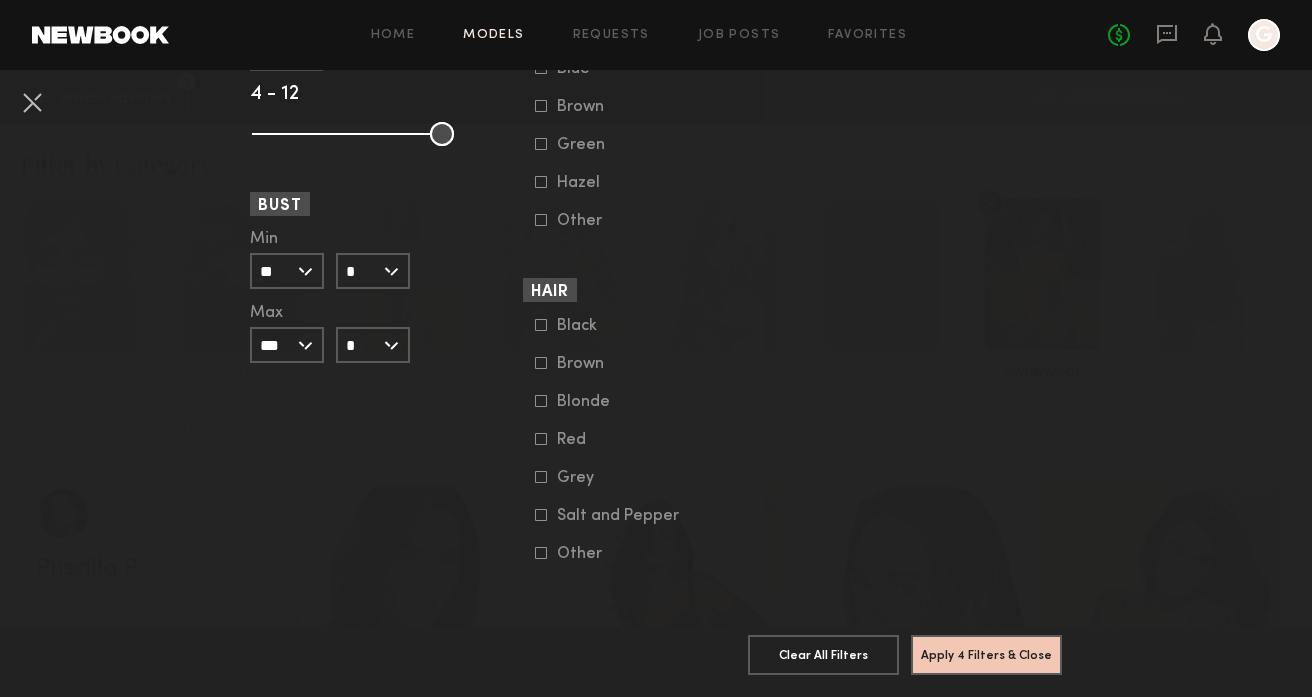 click 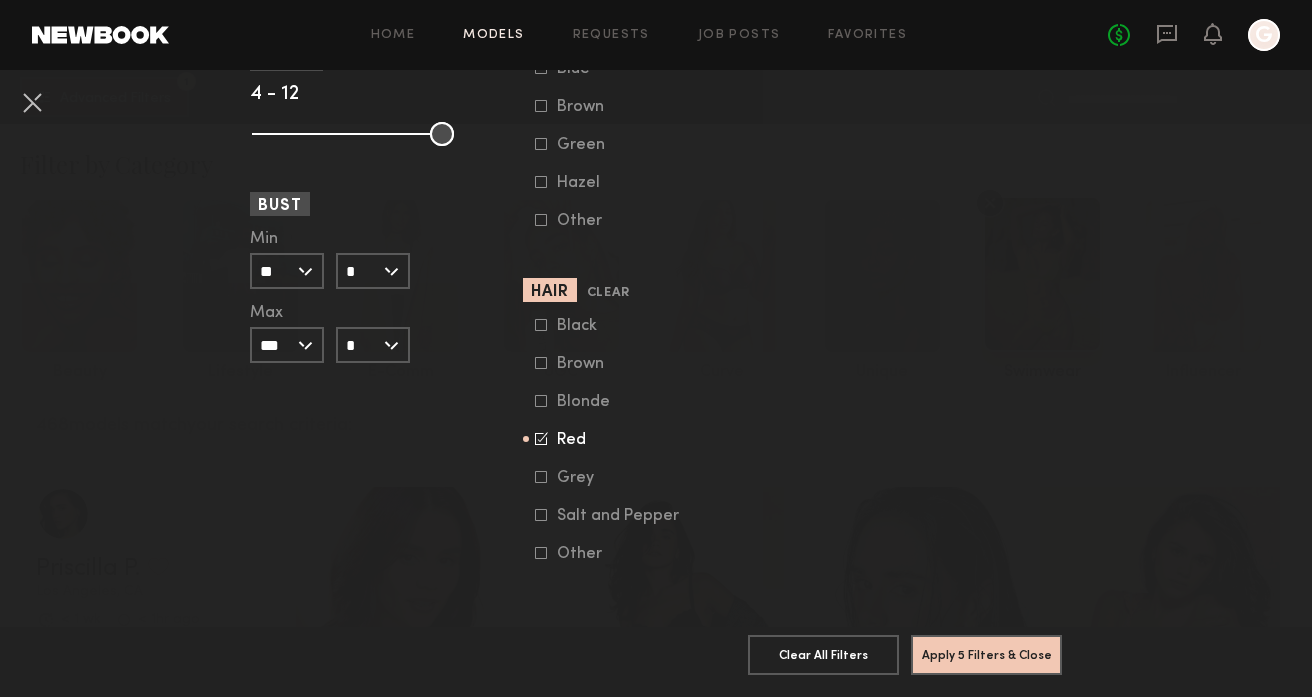 click 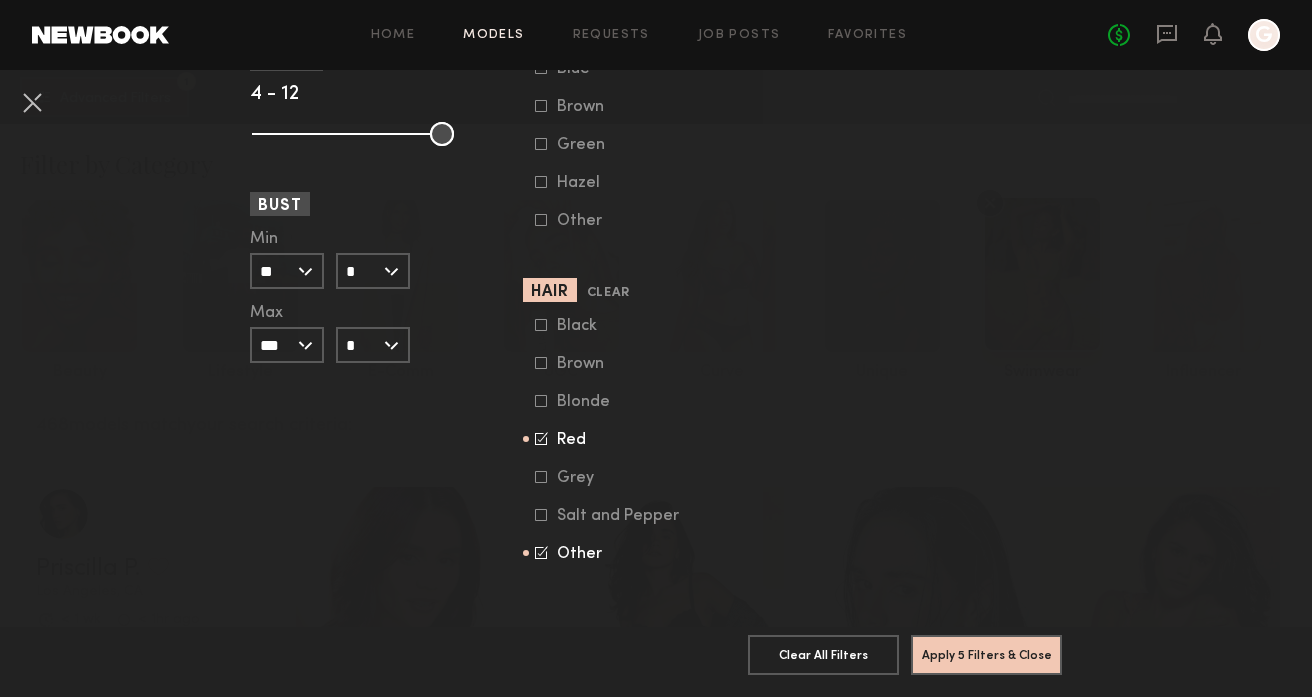 click 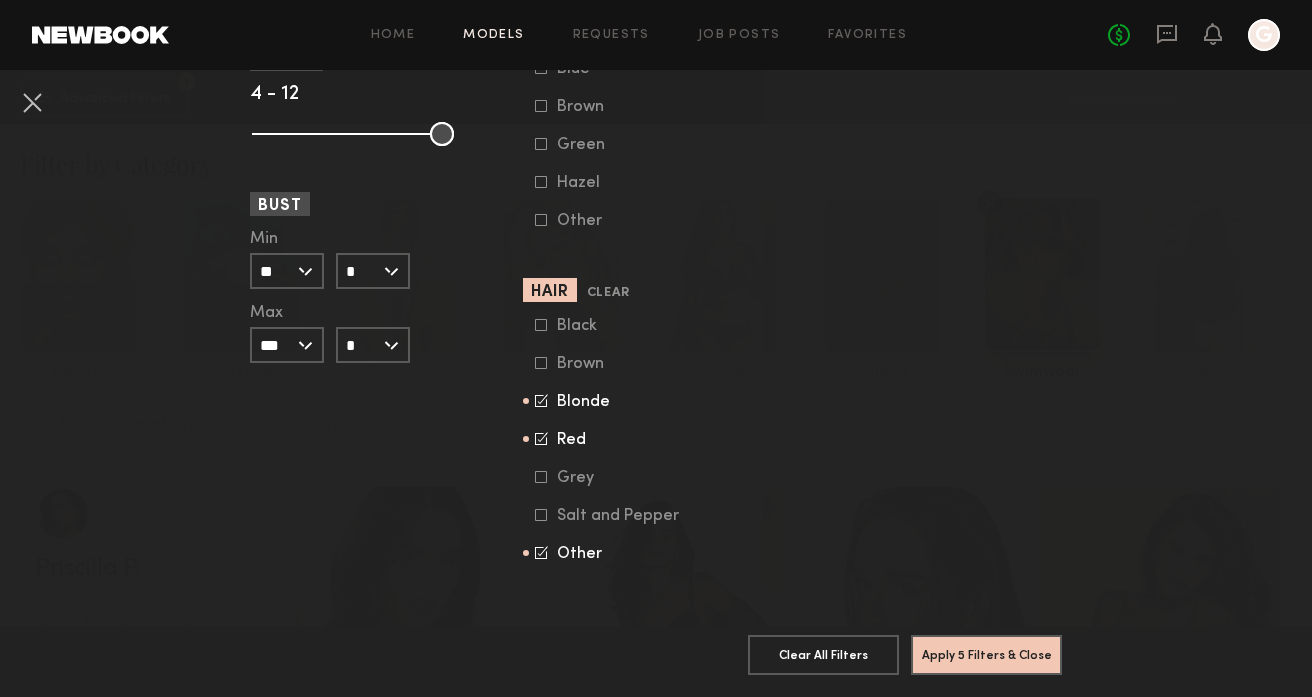 click 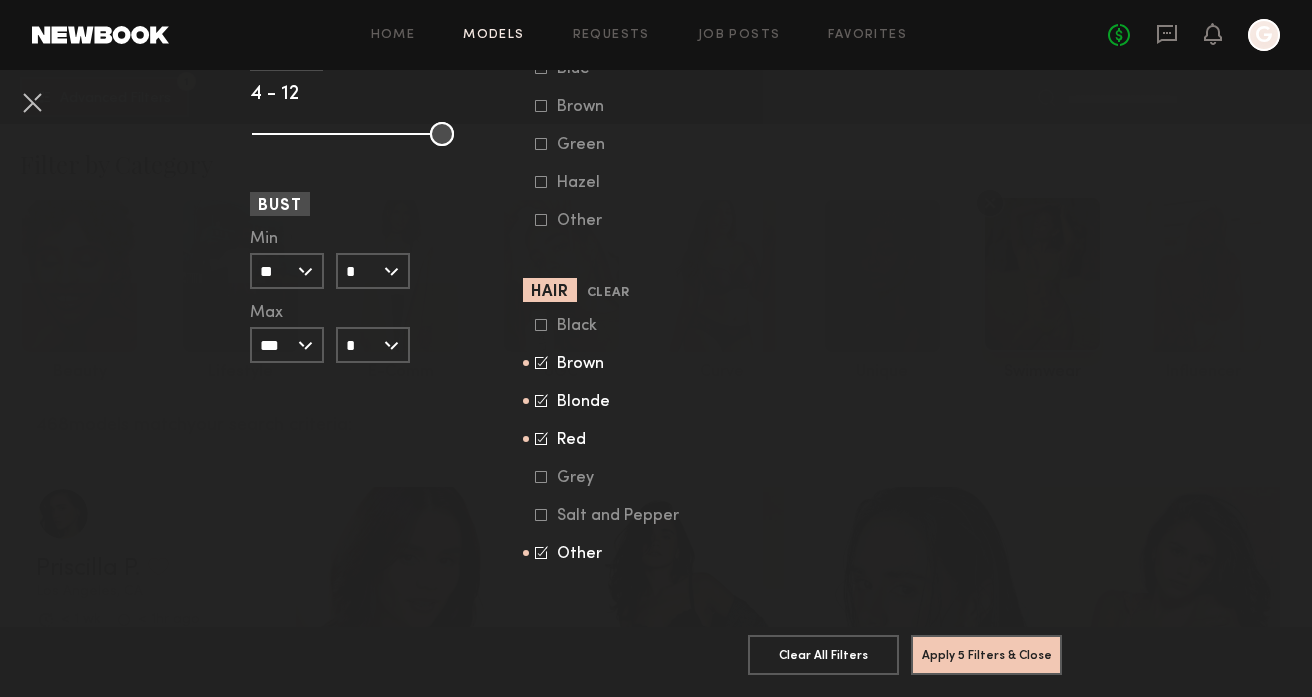 click 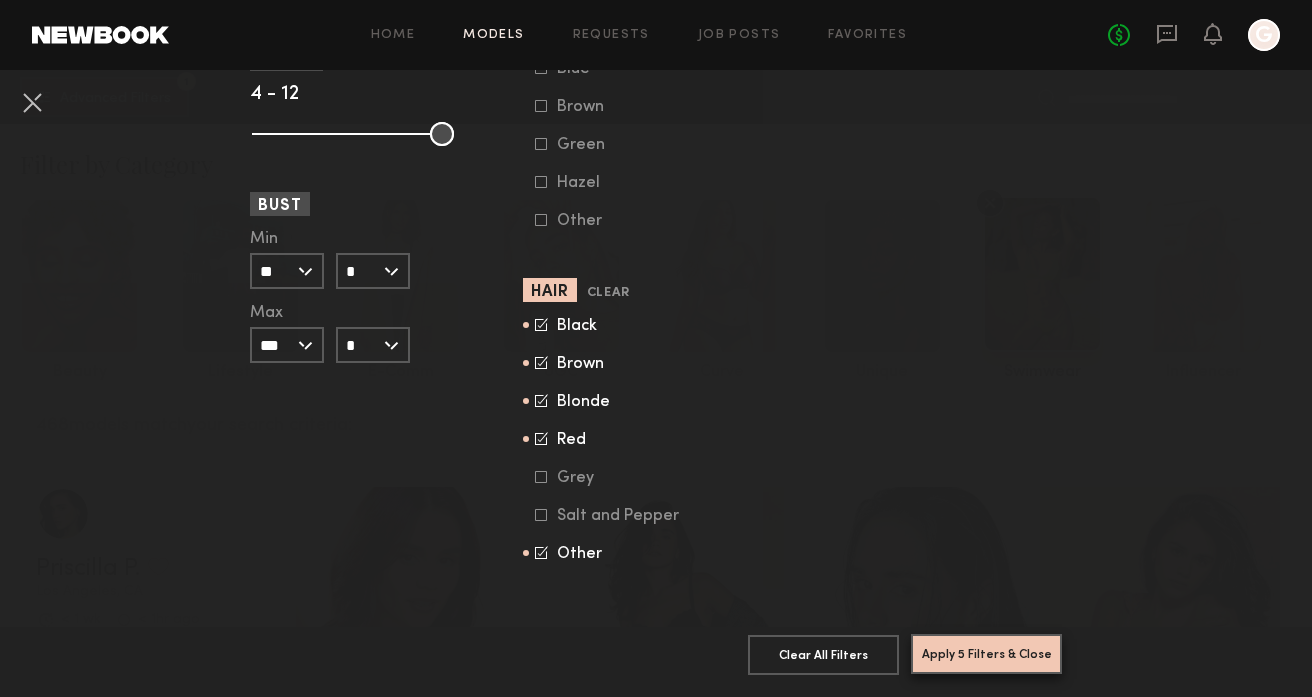 click on "Apply 5 Filters & Close" 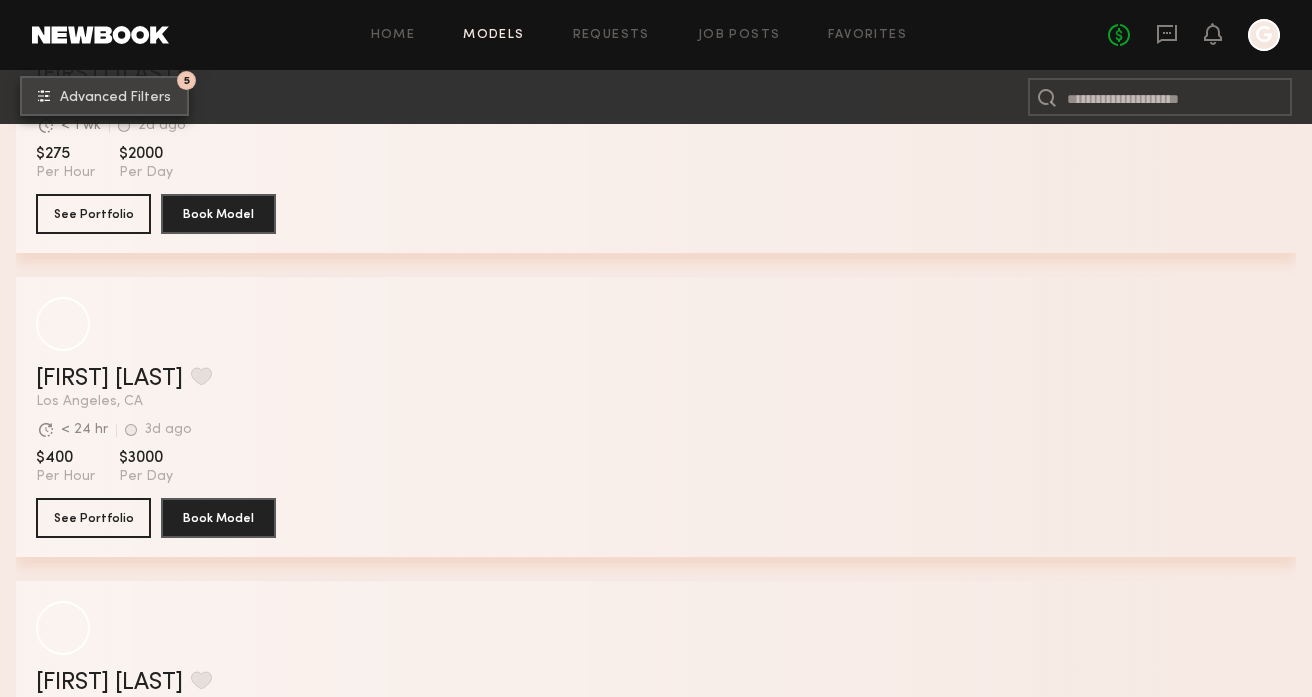 scroll, scrollTop: 4147, scrollLeft: 0, axis: vertical 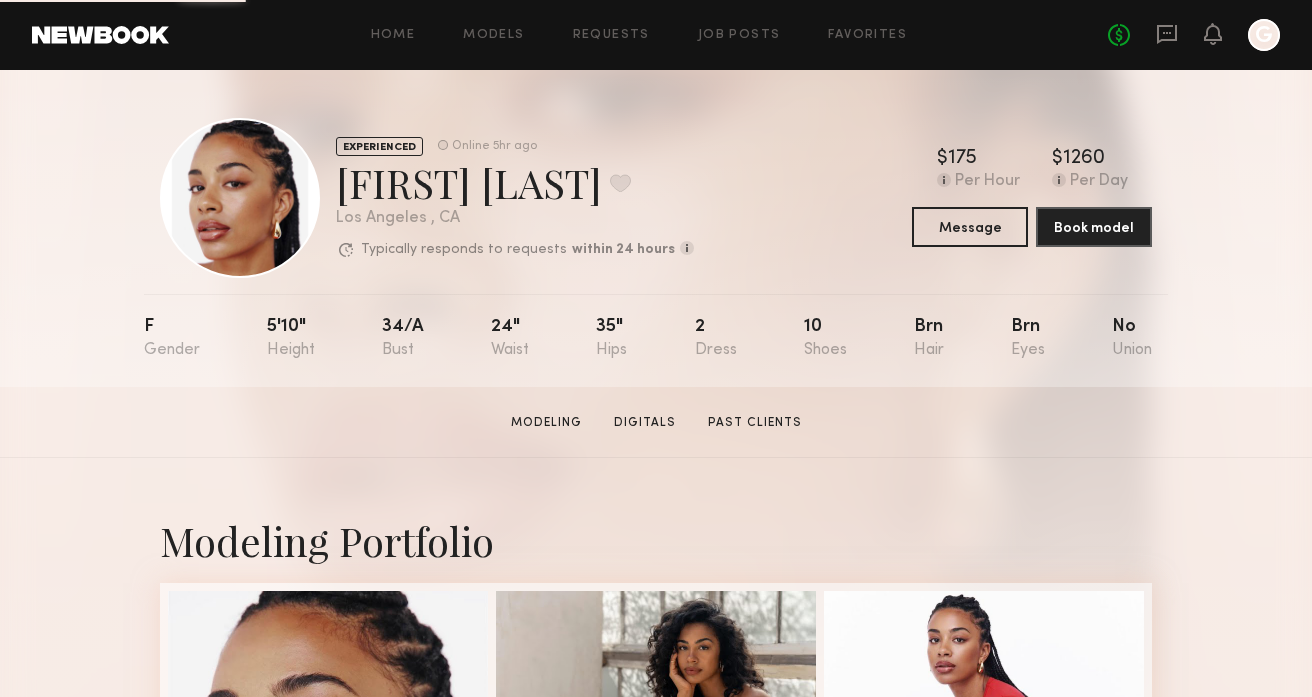 click 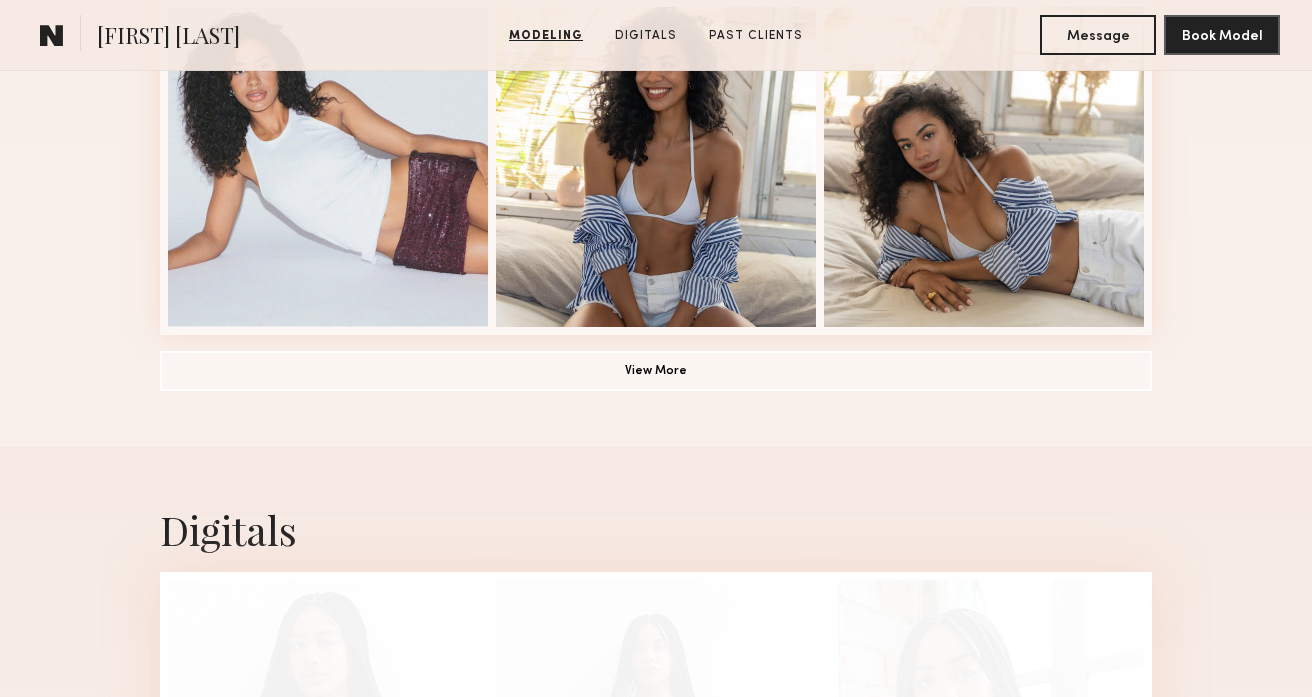 scroll, scrollTop: 1618, scrollLeft: 0, axis: vertical 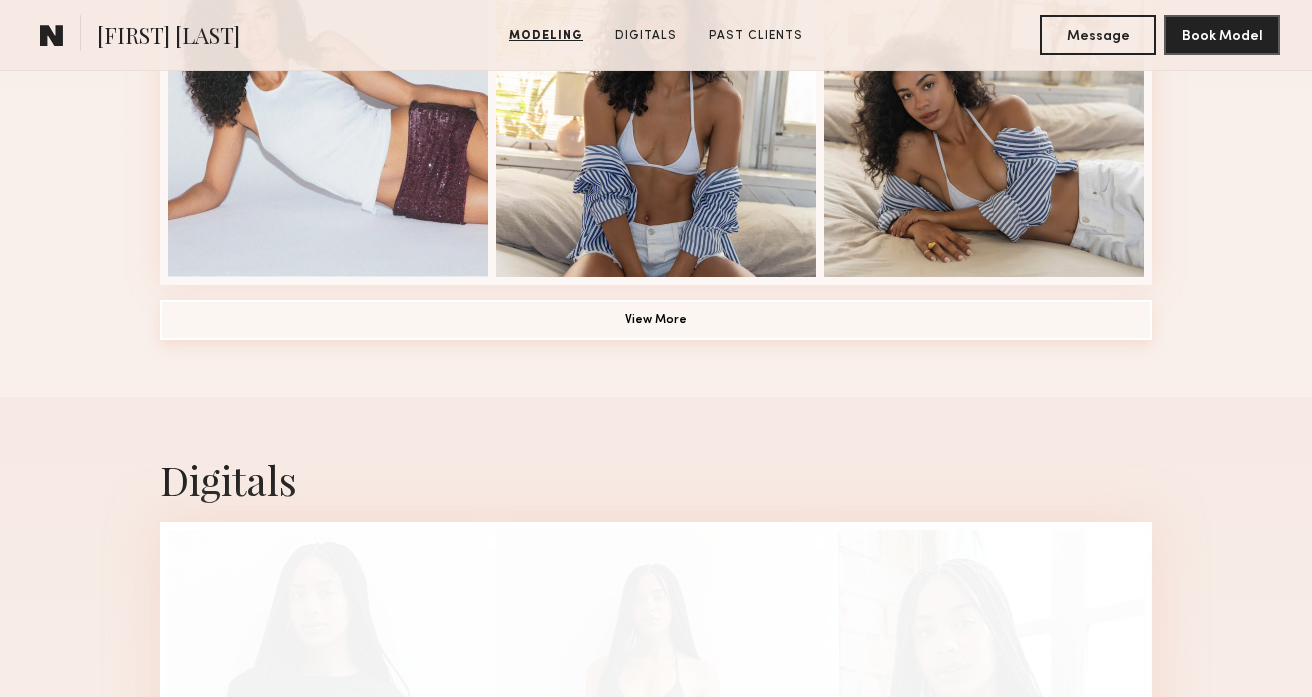 click on "View More" 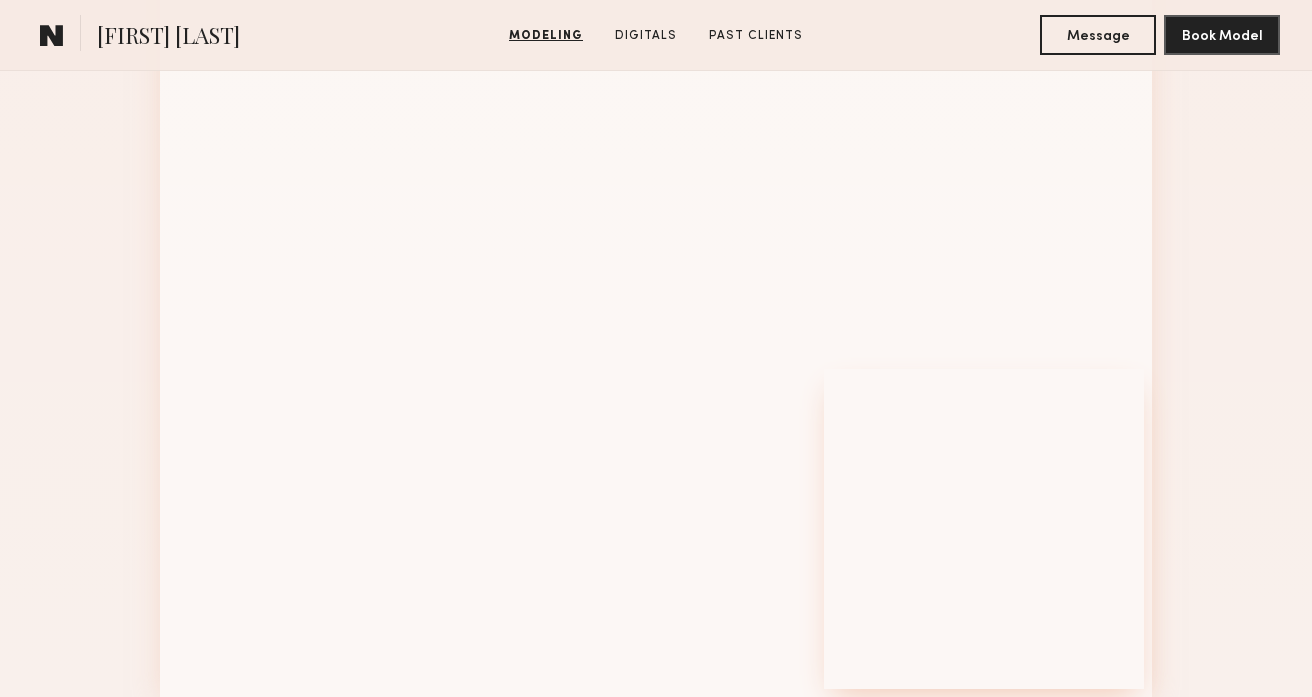 scroll, scrollTop: 2462, scrollLeft: 0, axis: vertical 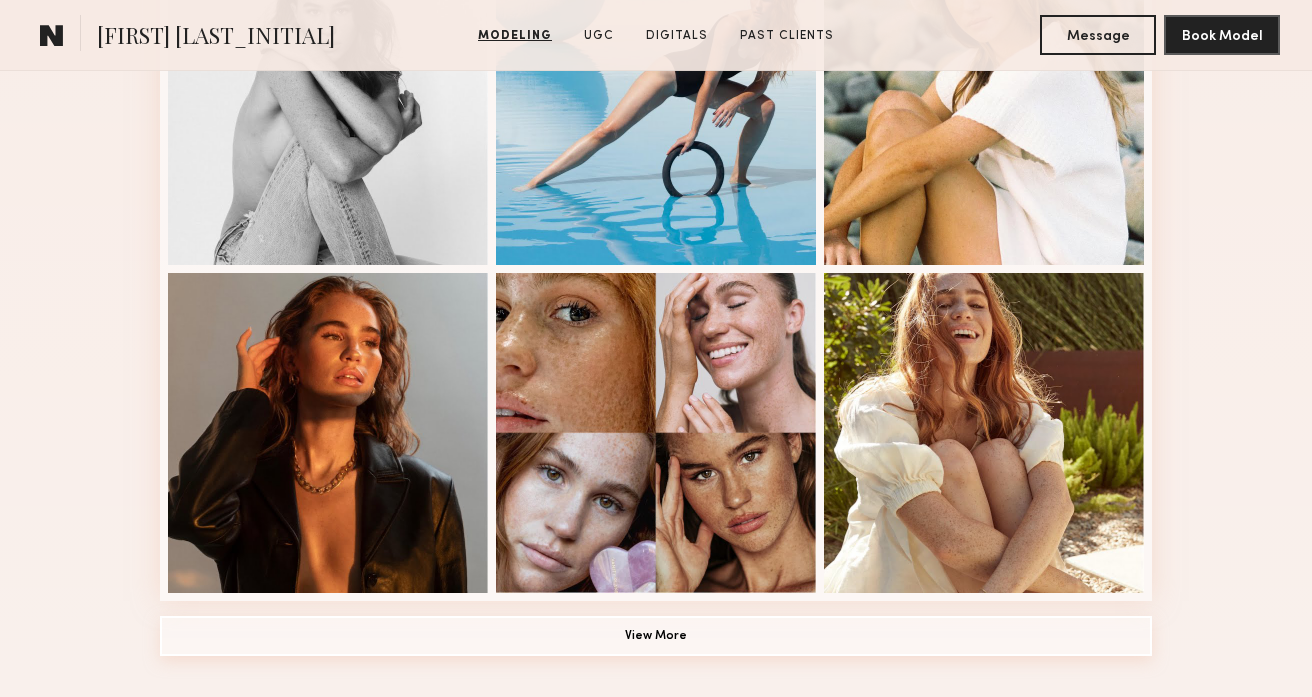 click on "View More" 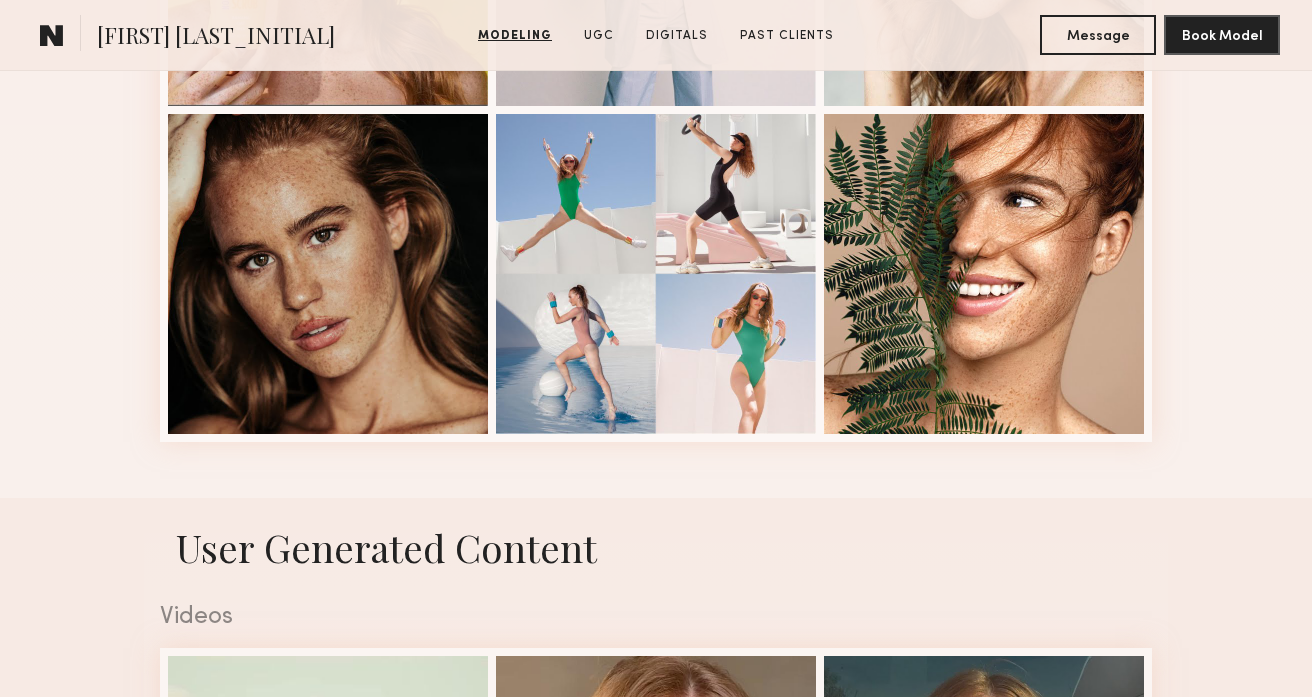 scroll, scrollTop: 2782, scrollLeft: 0, axis: vertical 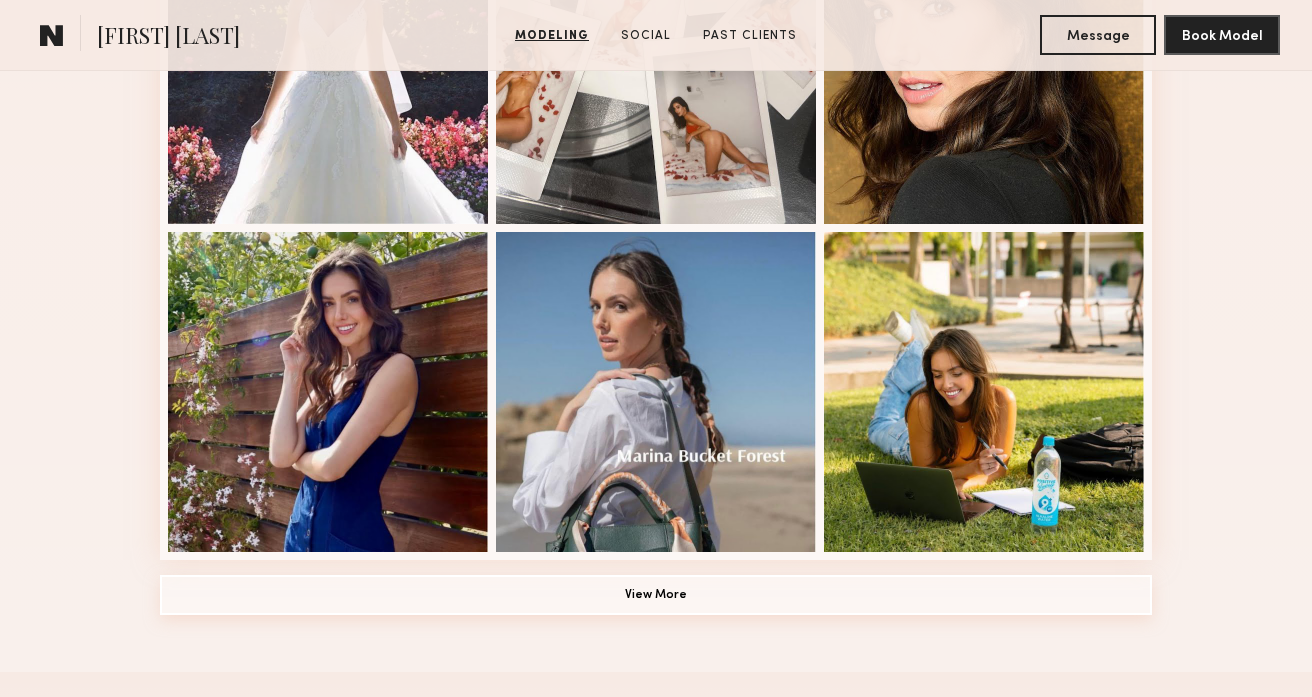 click on "View More" 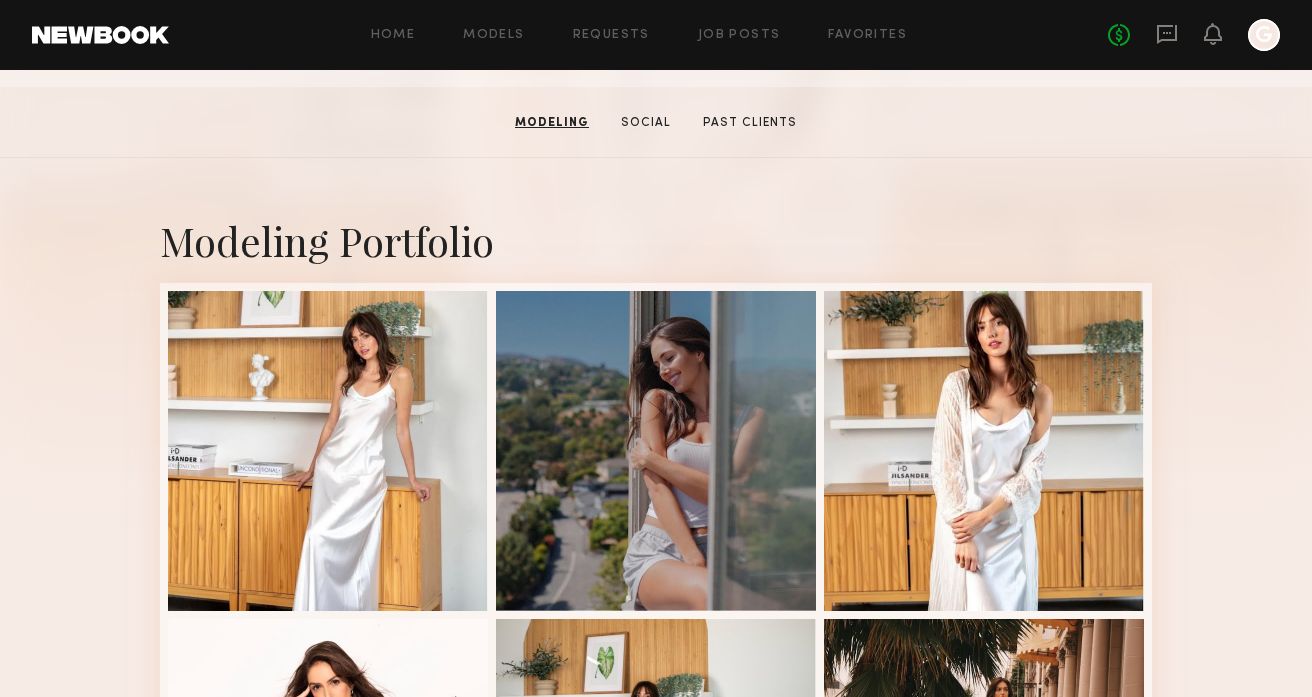 scroll, scrollTop: 278, scrollLeft: 0, axis: vertical 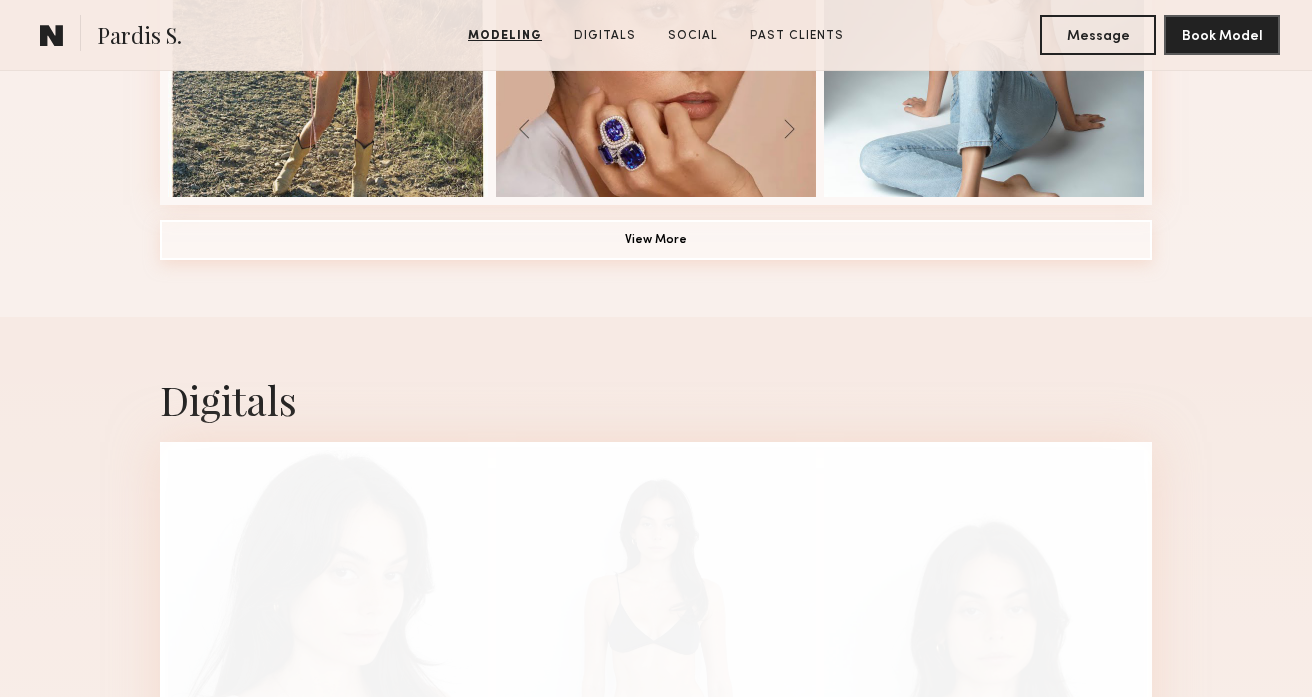 click on "View More" 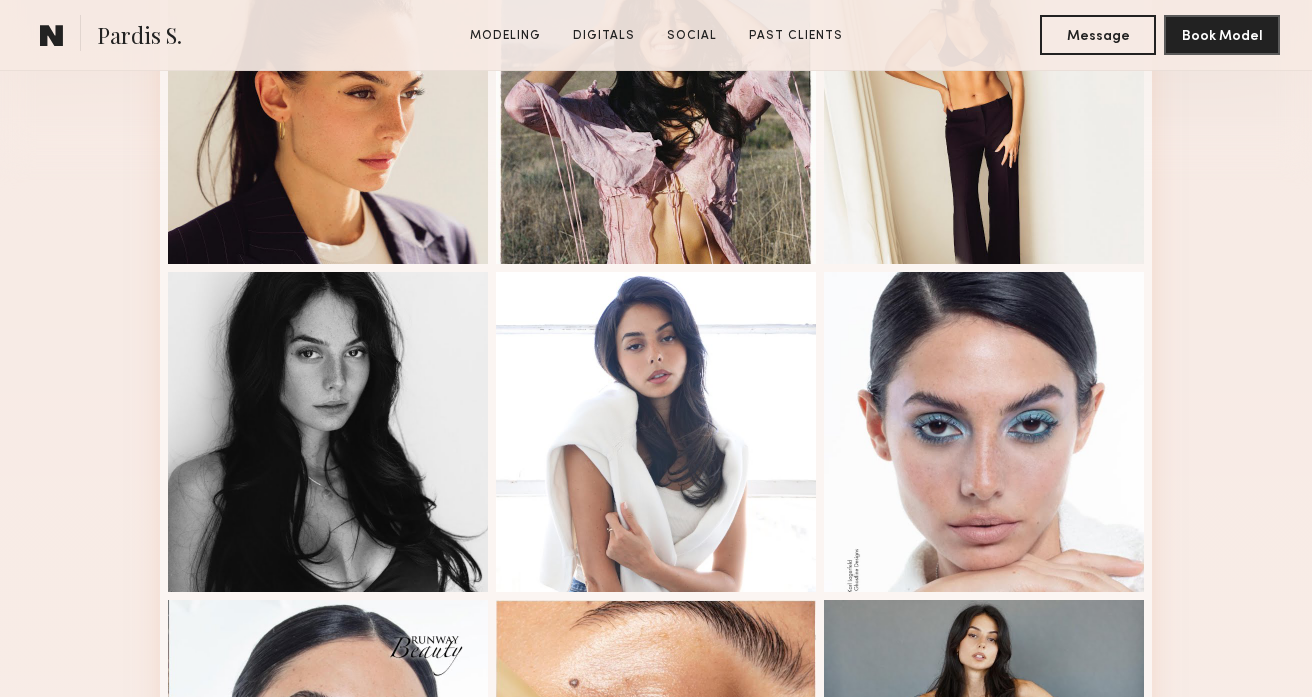 scroll, scrollTop: 658, scrollLeft: 0, axis: vertical 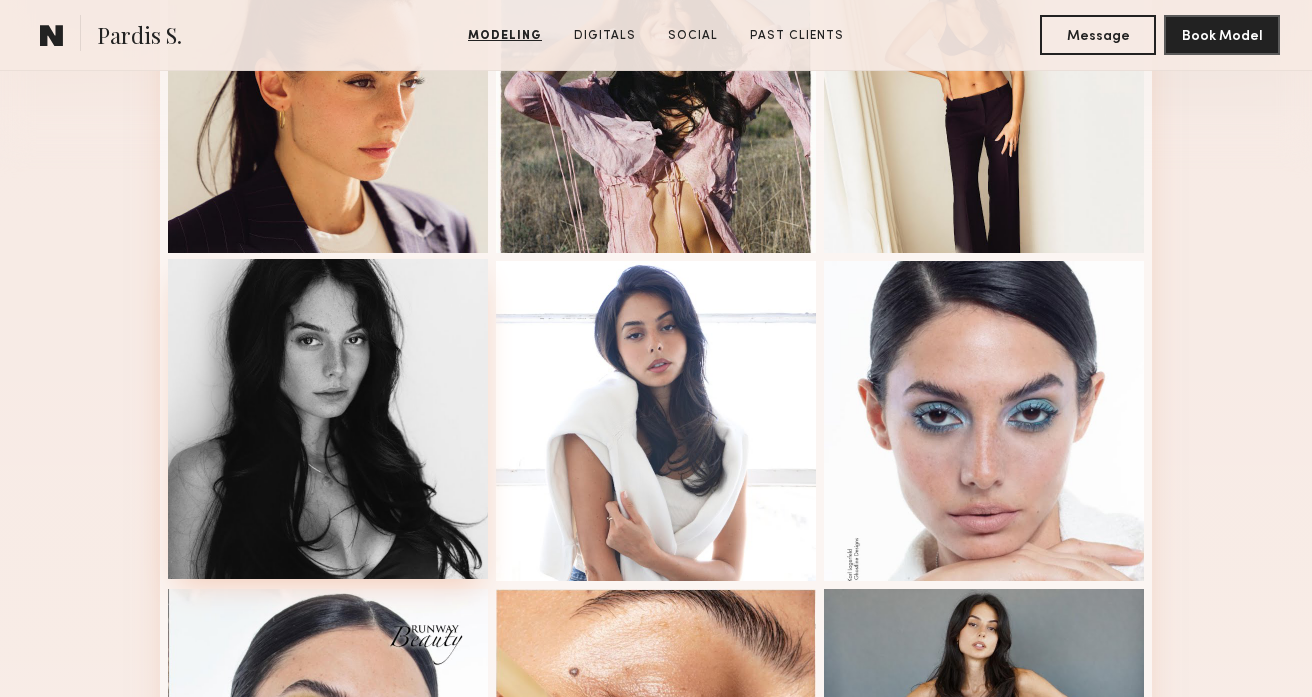 click at bounding box center [328, 419] 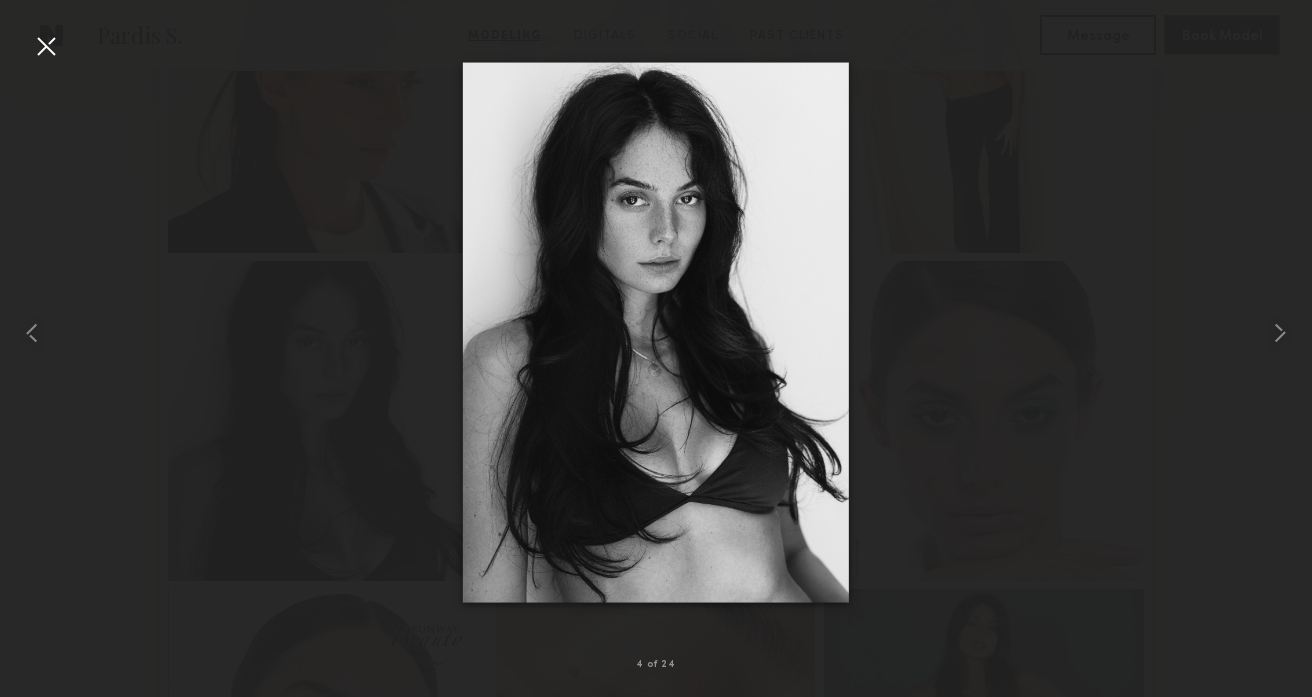 click at bounding box center (656, 332) 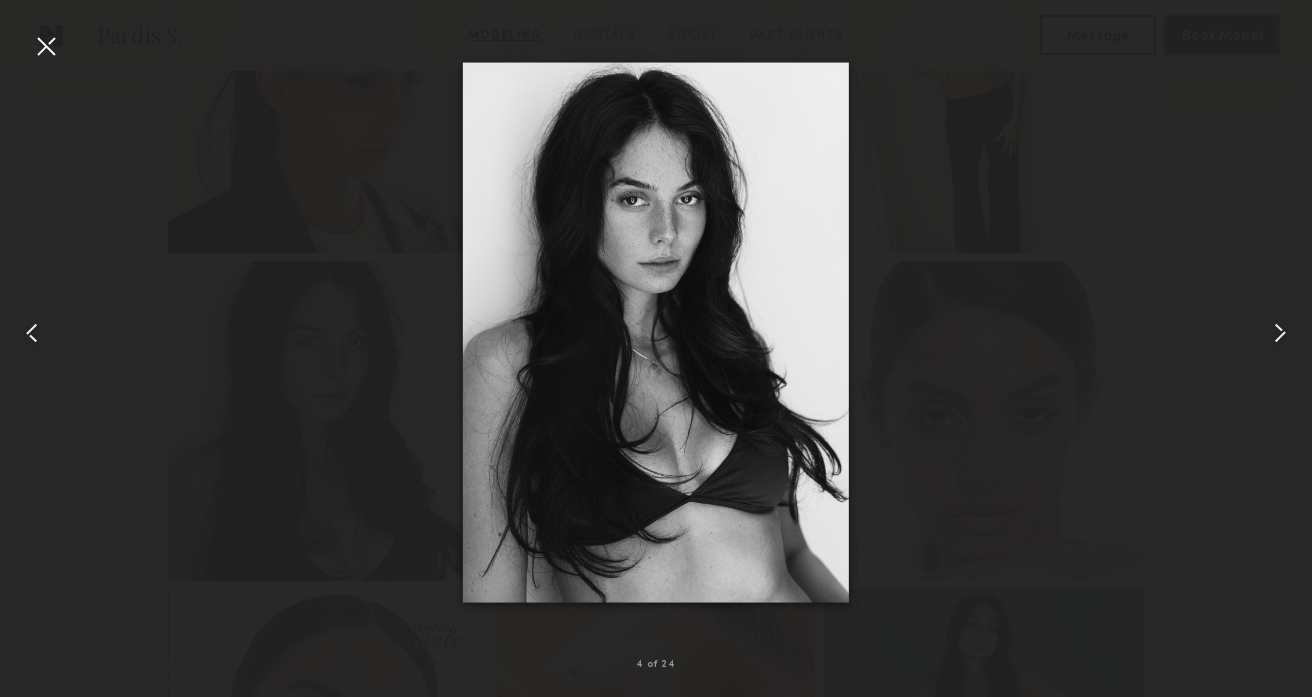 click at bounding box center [46, 46] 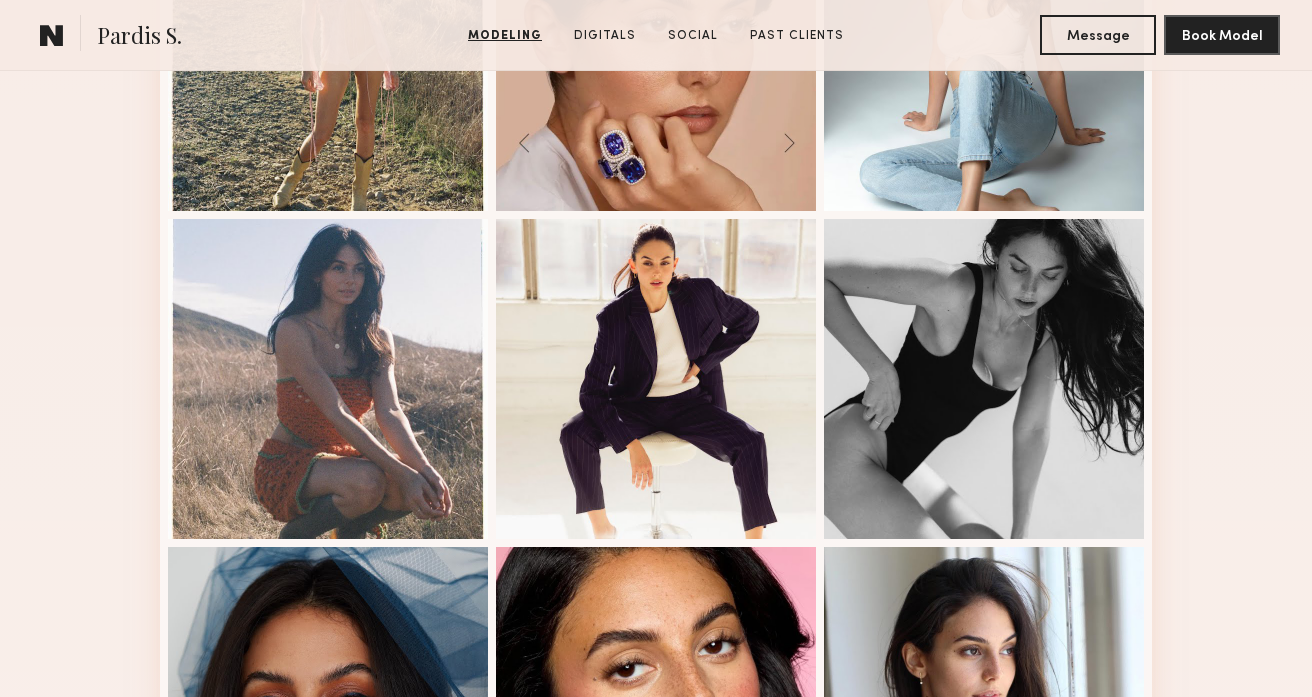 scroll, scrollTop: 1619, scrollLeft: 0, axis: vertical 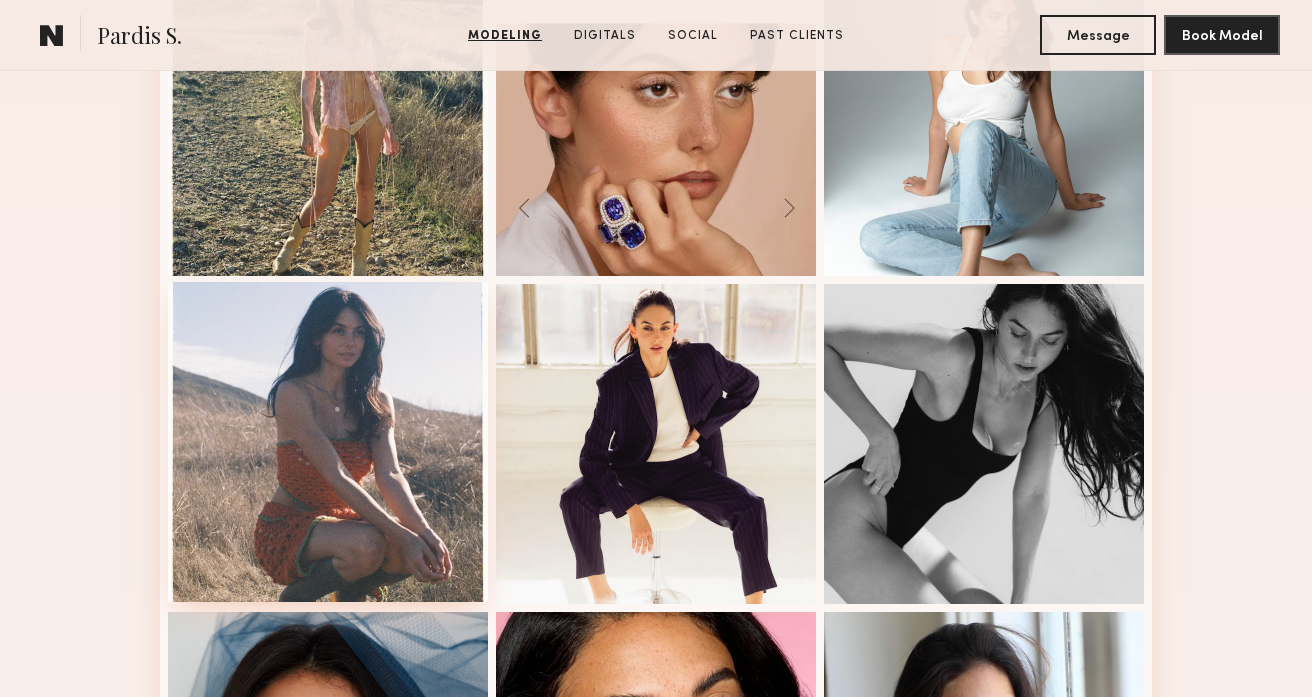 click at bounding box center (328, 442) 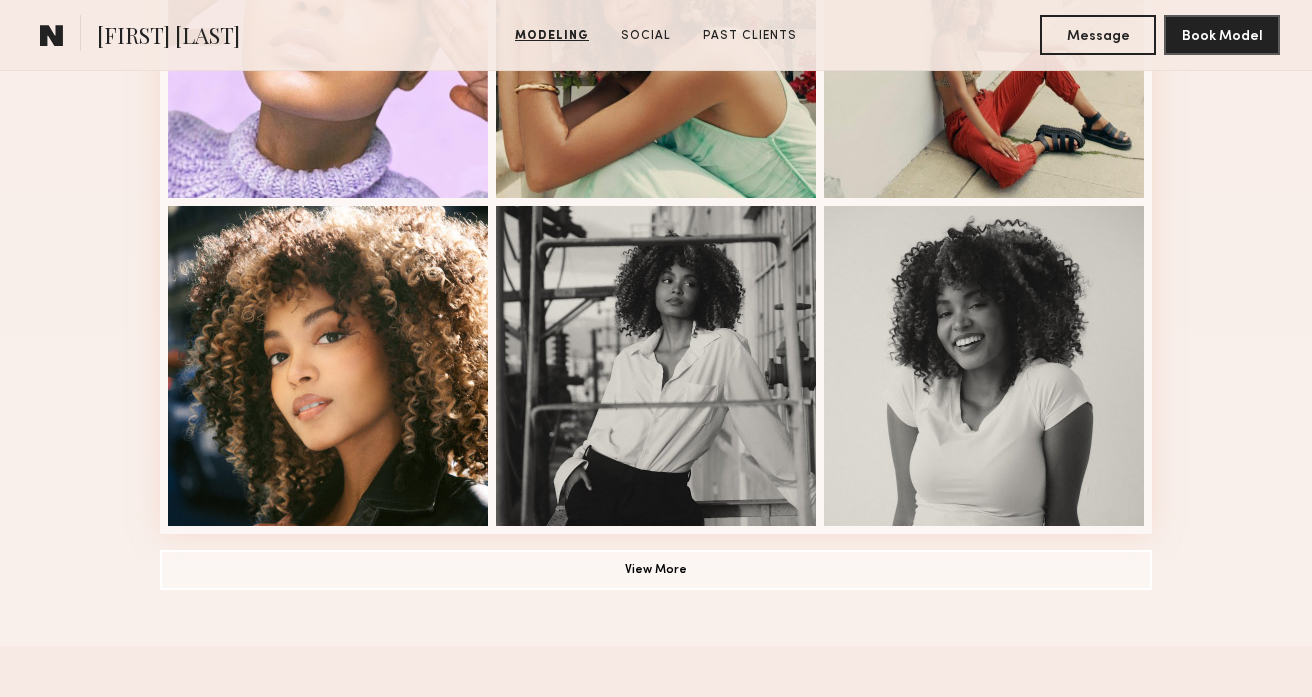 scroll, scrollTop: 1385, scrollLeft: 0, axis: vertical 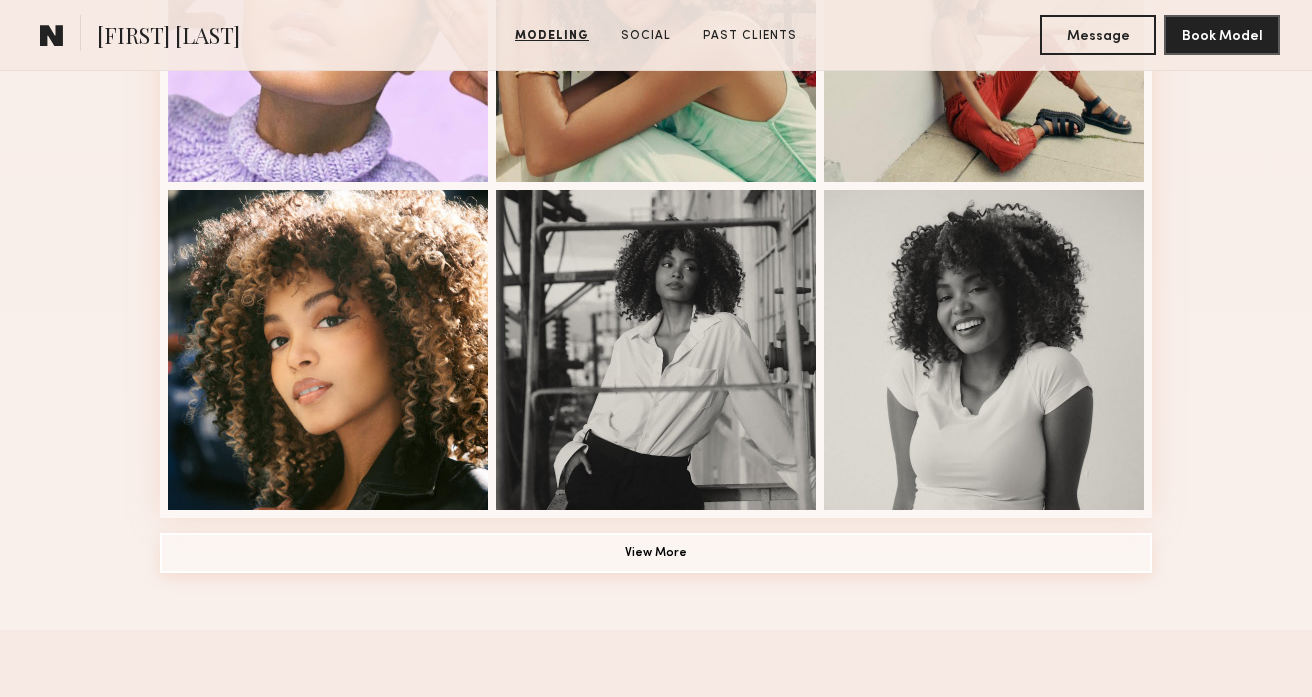 click on "View More" 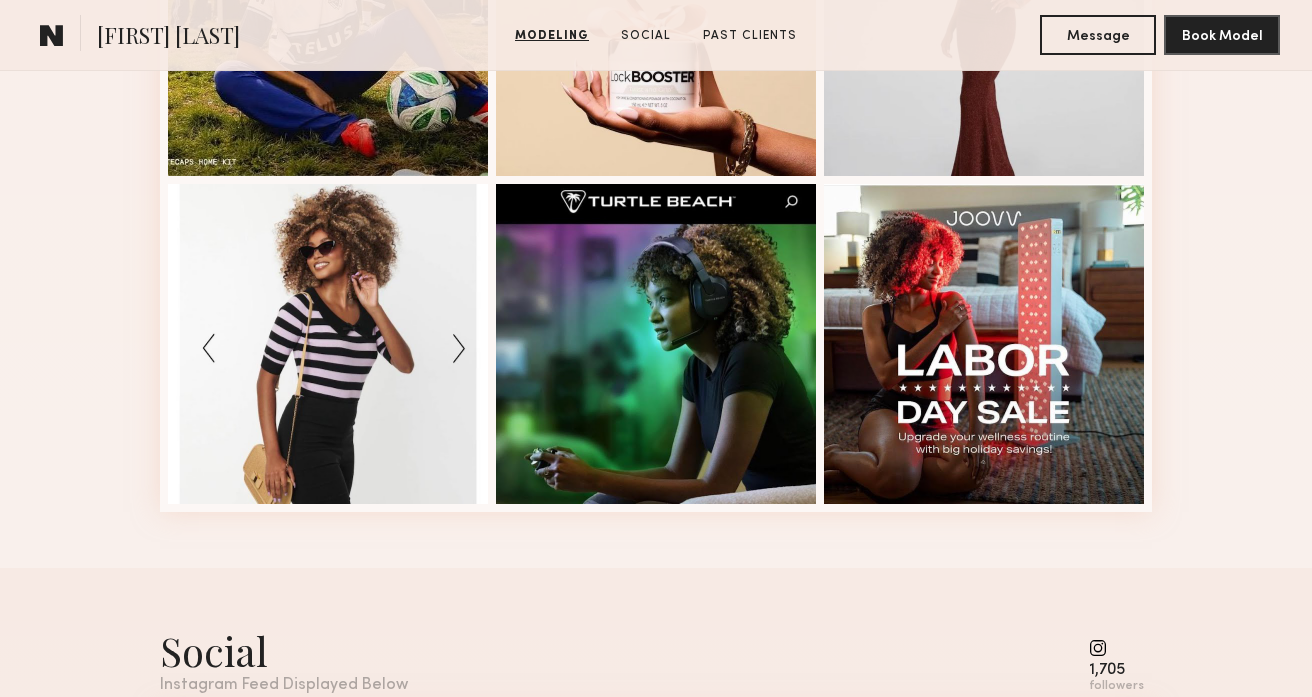 scroll, scrollTop: 2711, scrollLeft: 0, axis: vertical 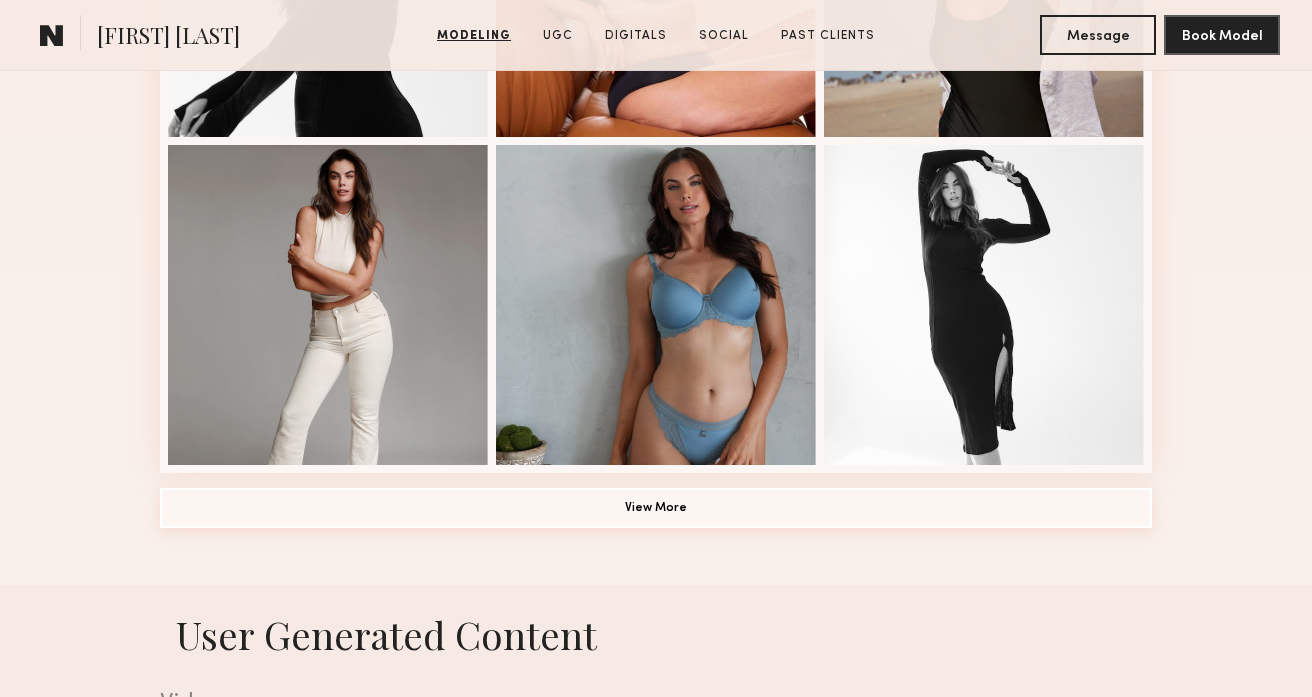 click on "View More" 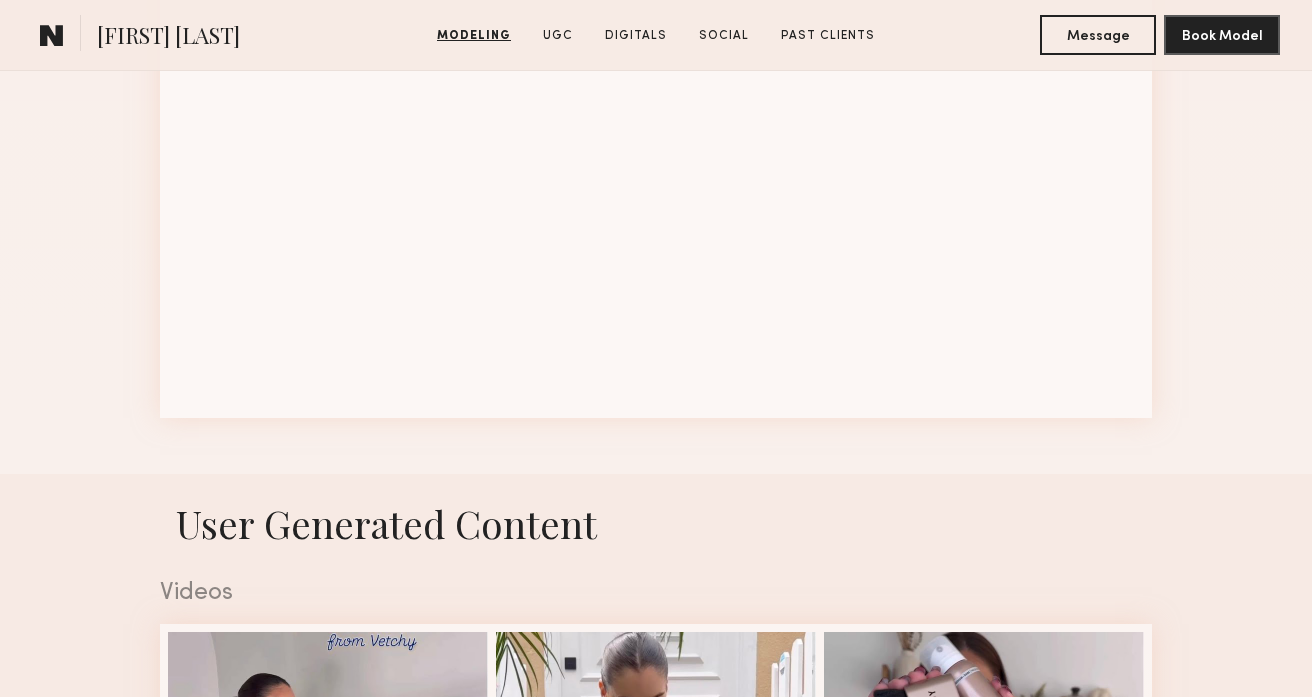 scroll, scrollTop: 2823, scrollLeft: 0, axis: vertical 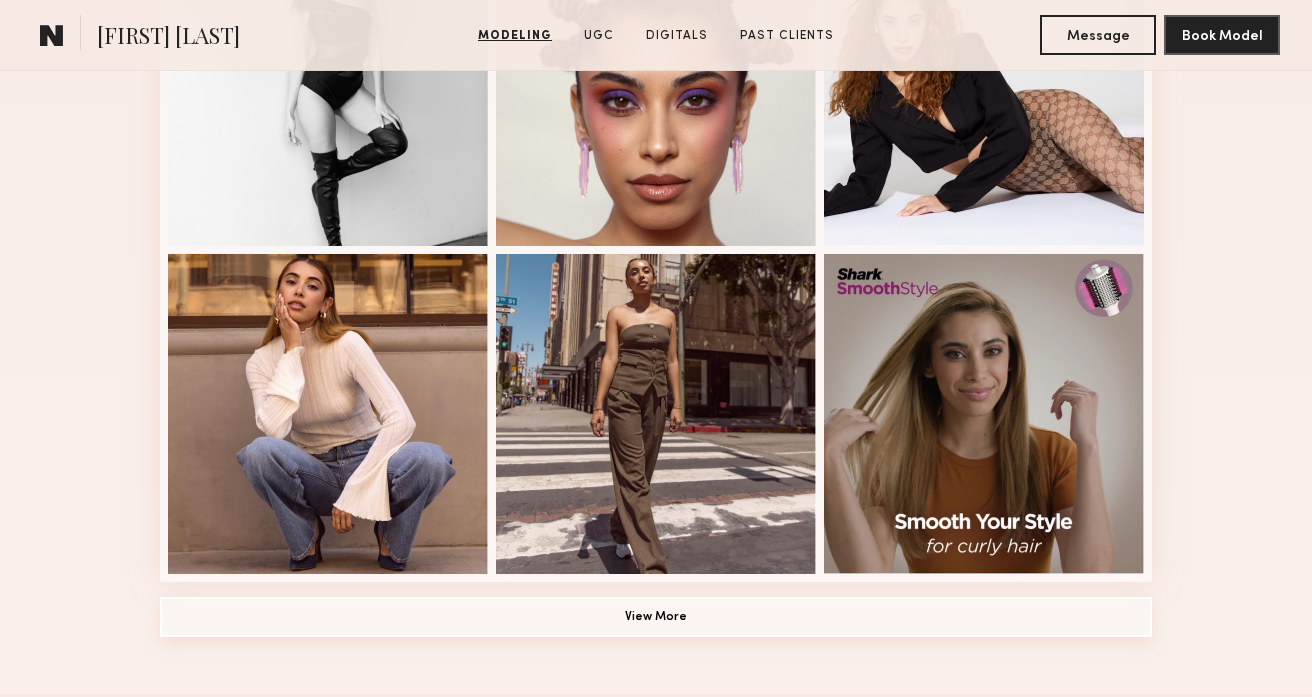 click on "View More" 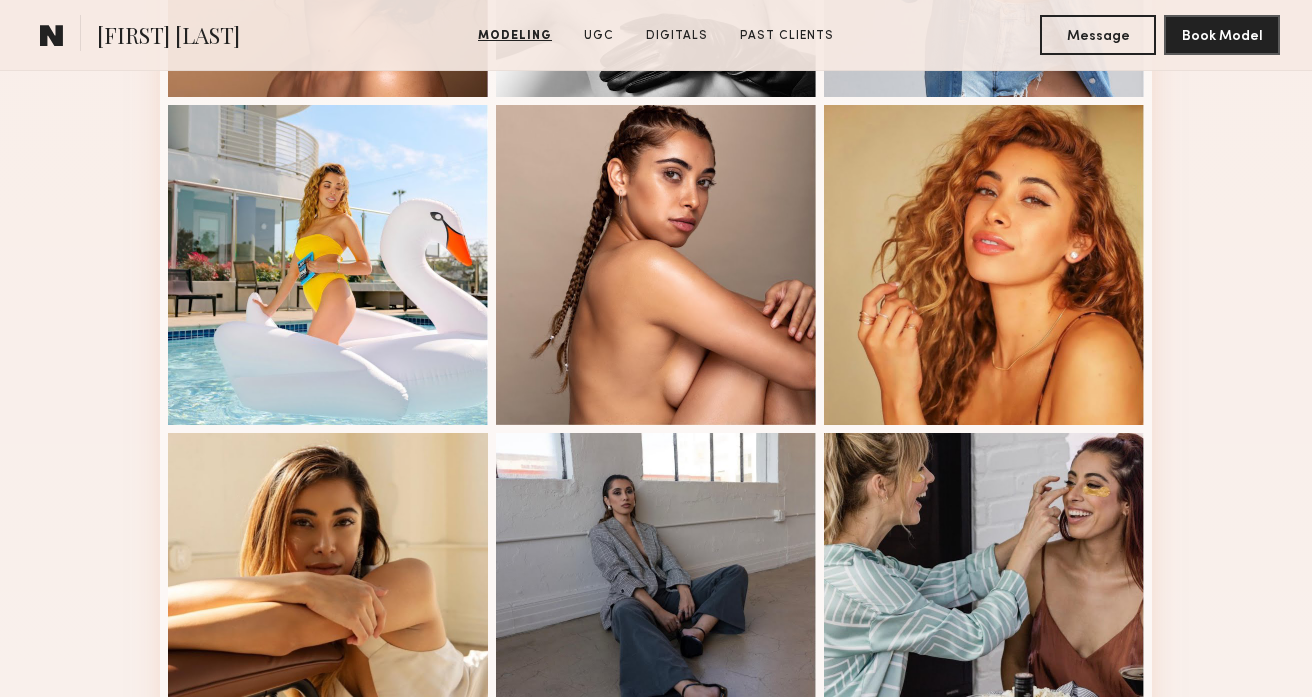 scroll, scrollTop: 2449, scrollLeft: 0, axis: vertical 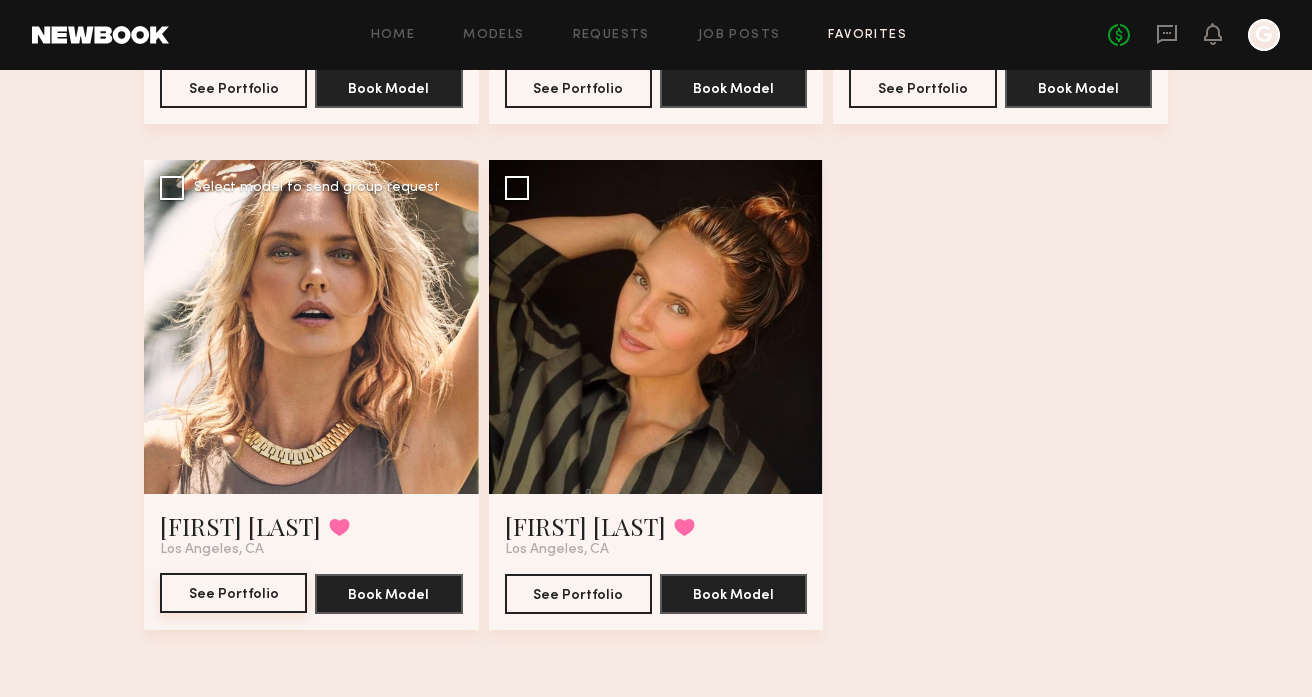 click on "See Portfolio" 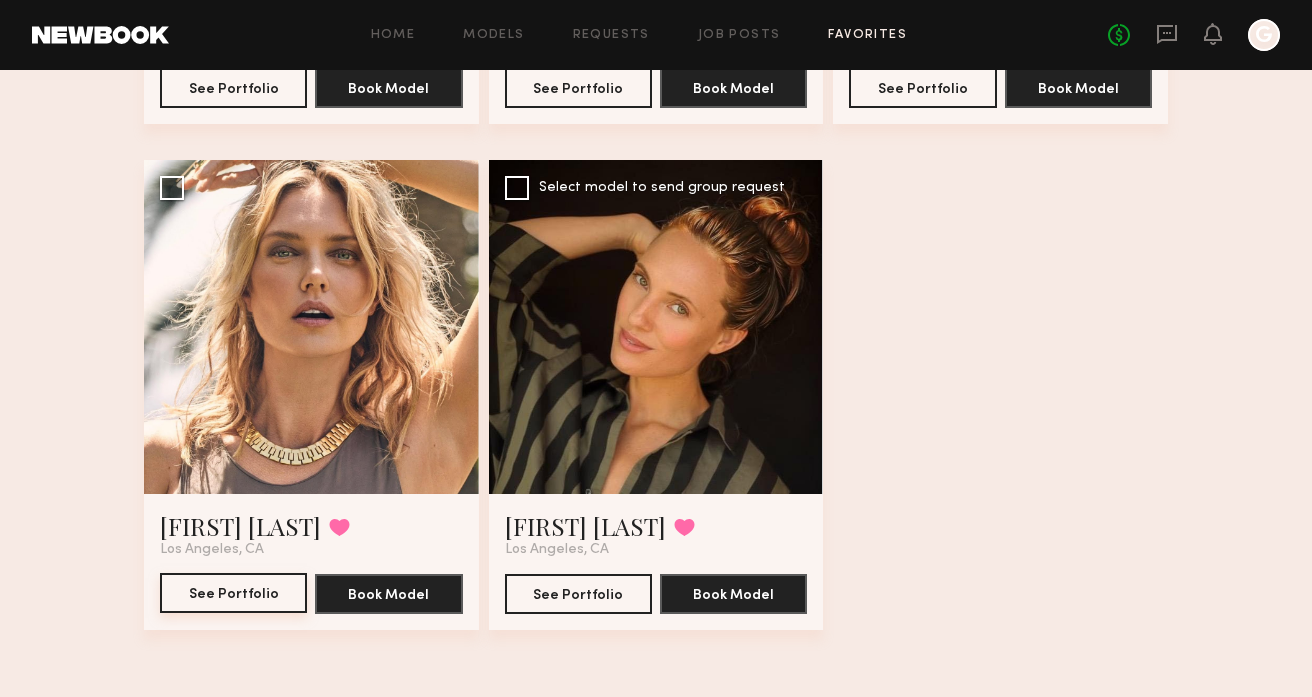 type 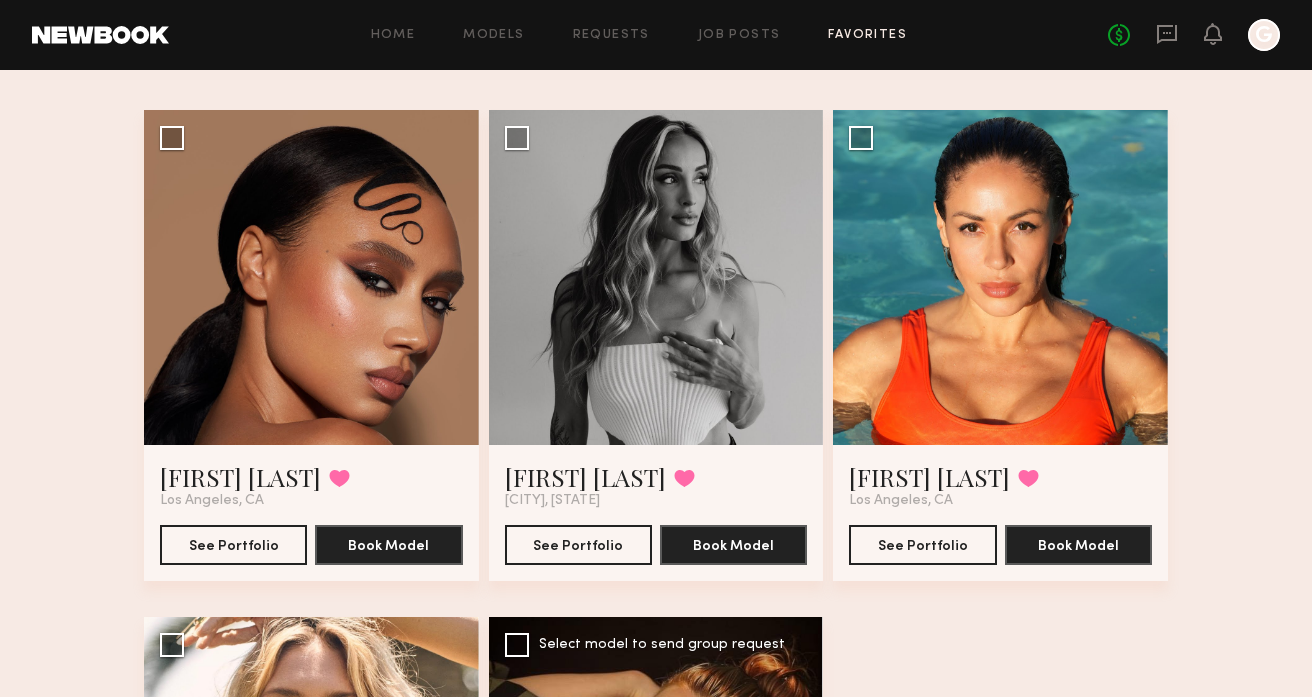 scroll, scrollTop: 119, scrollLeft: 0, axis: vertical 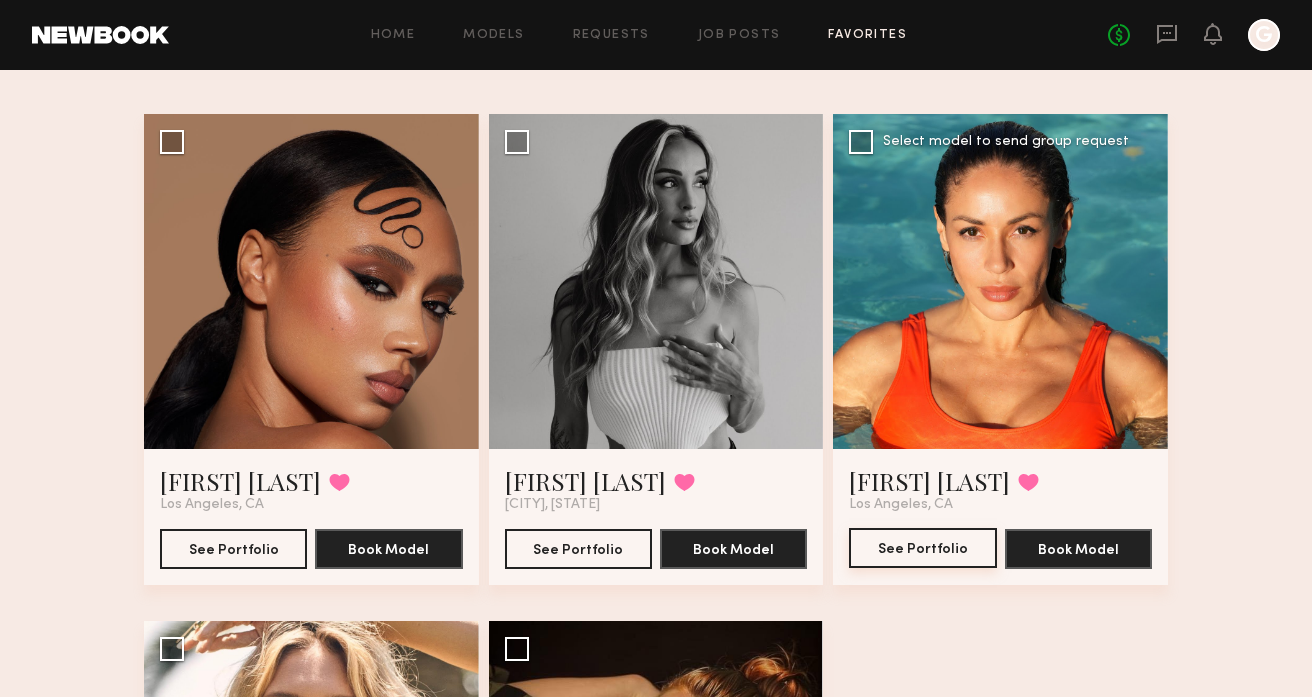 click on "See Portfolio" 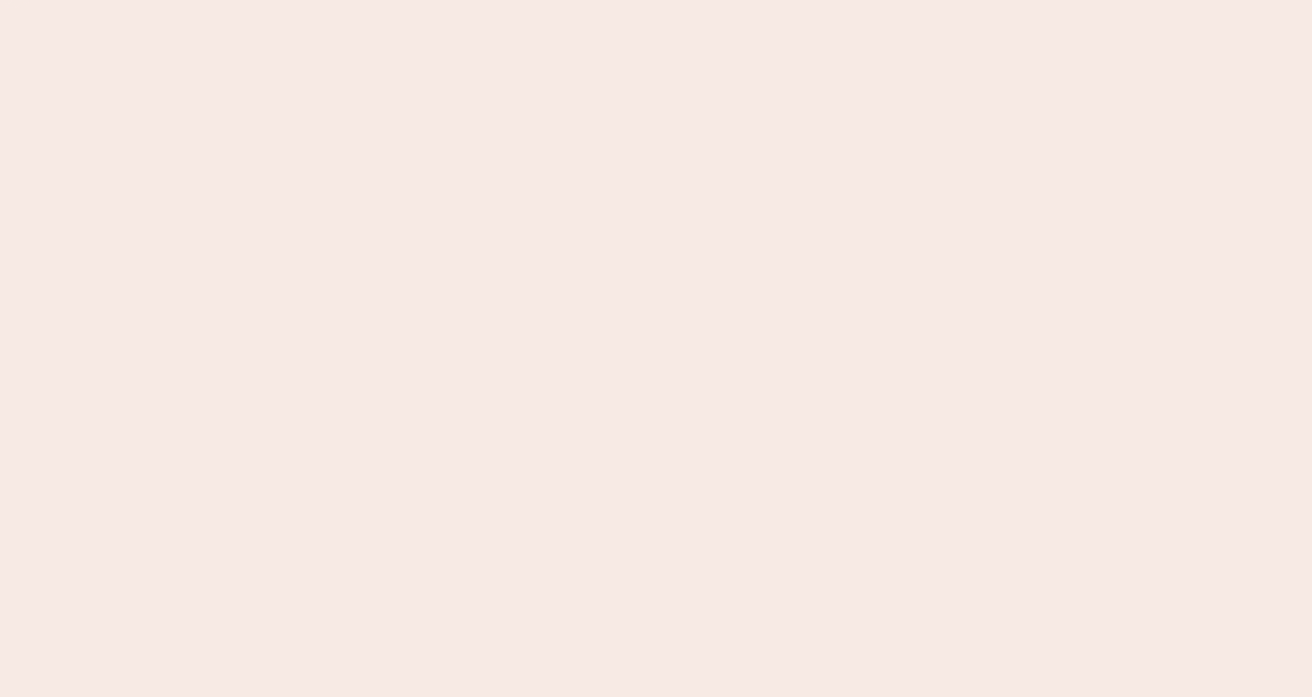 scroll, scrollTop: 0, scrollLeft: 0, axis: both 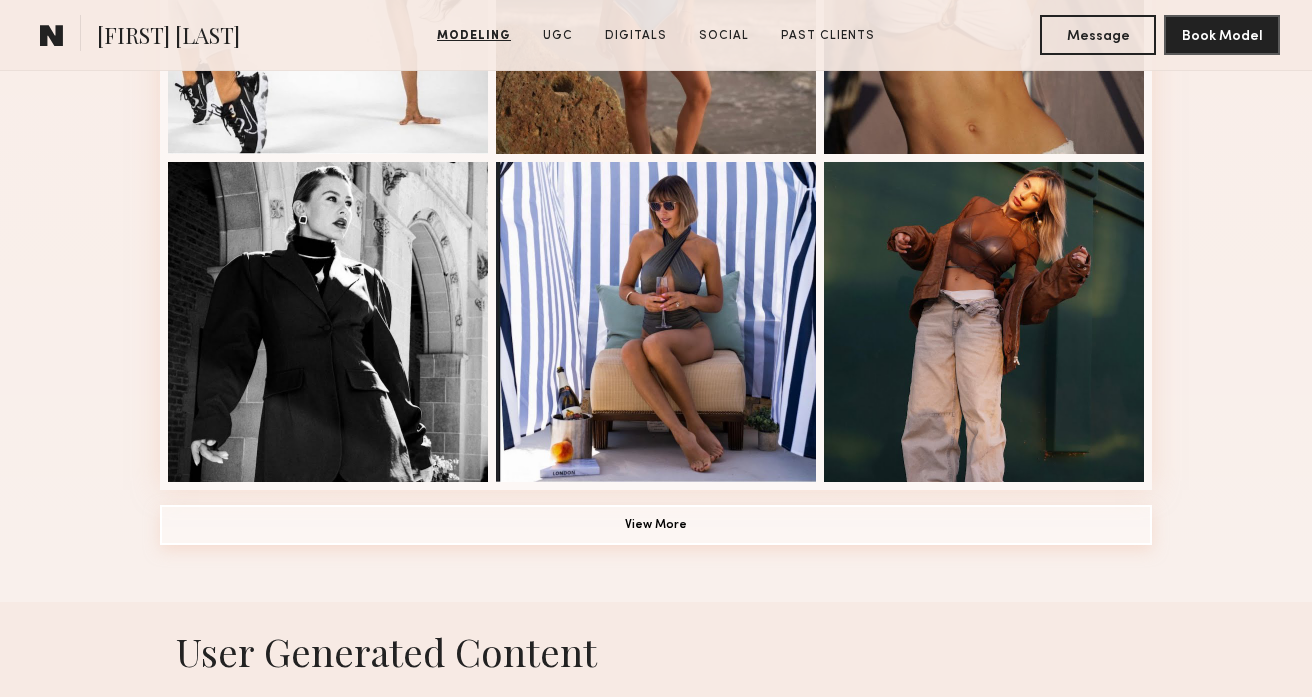 click on "View More" 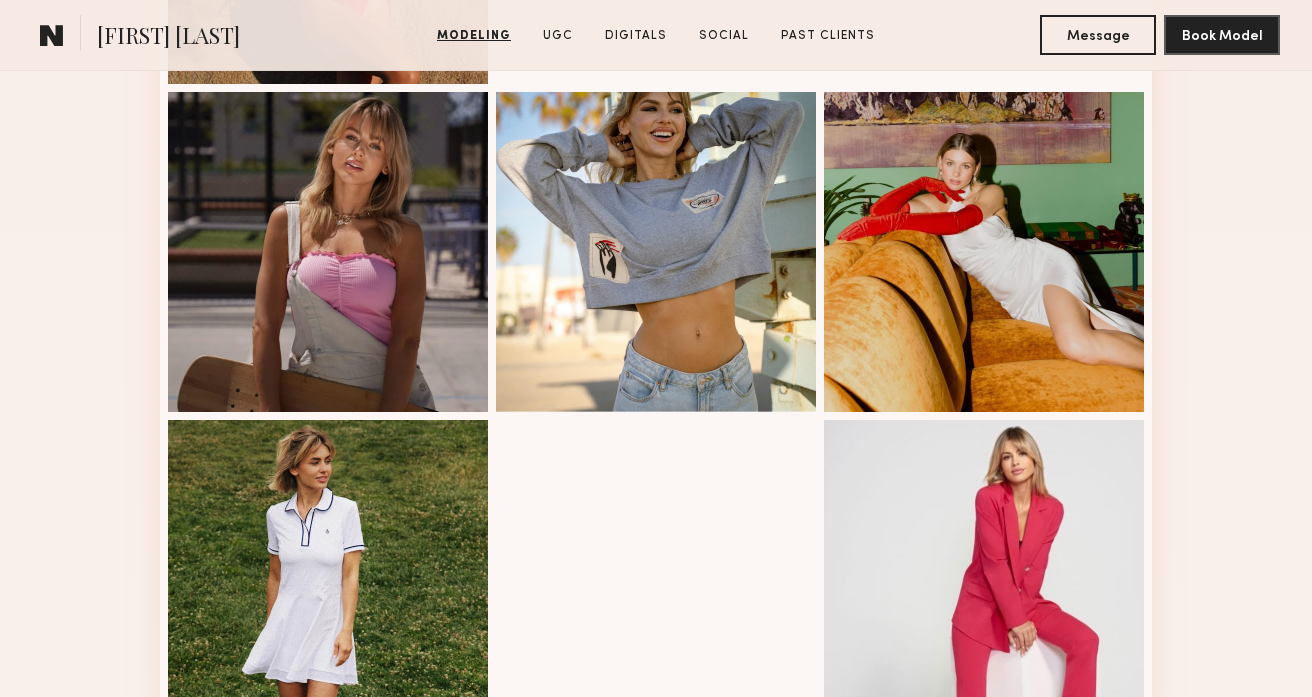 scroll, scrollTop: 2457, scrollLeft: 0, axis: vertical 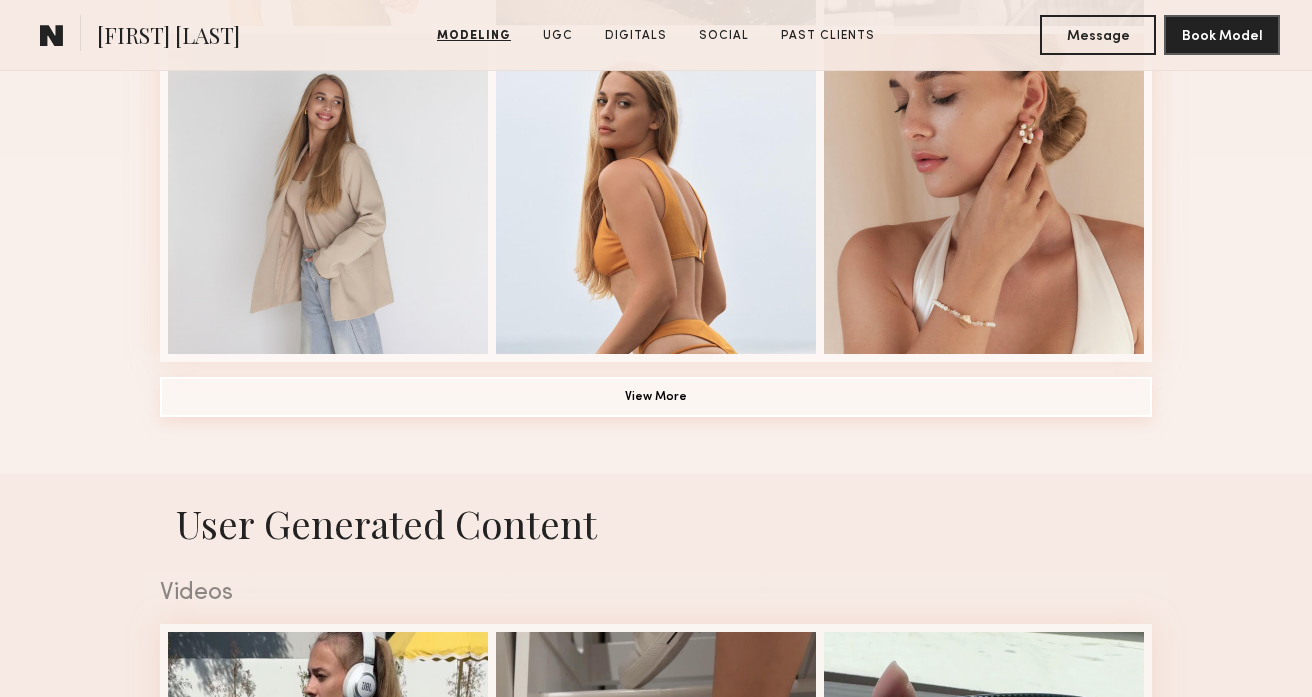 click on "View More" 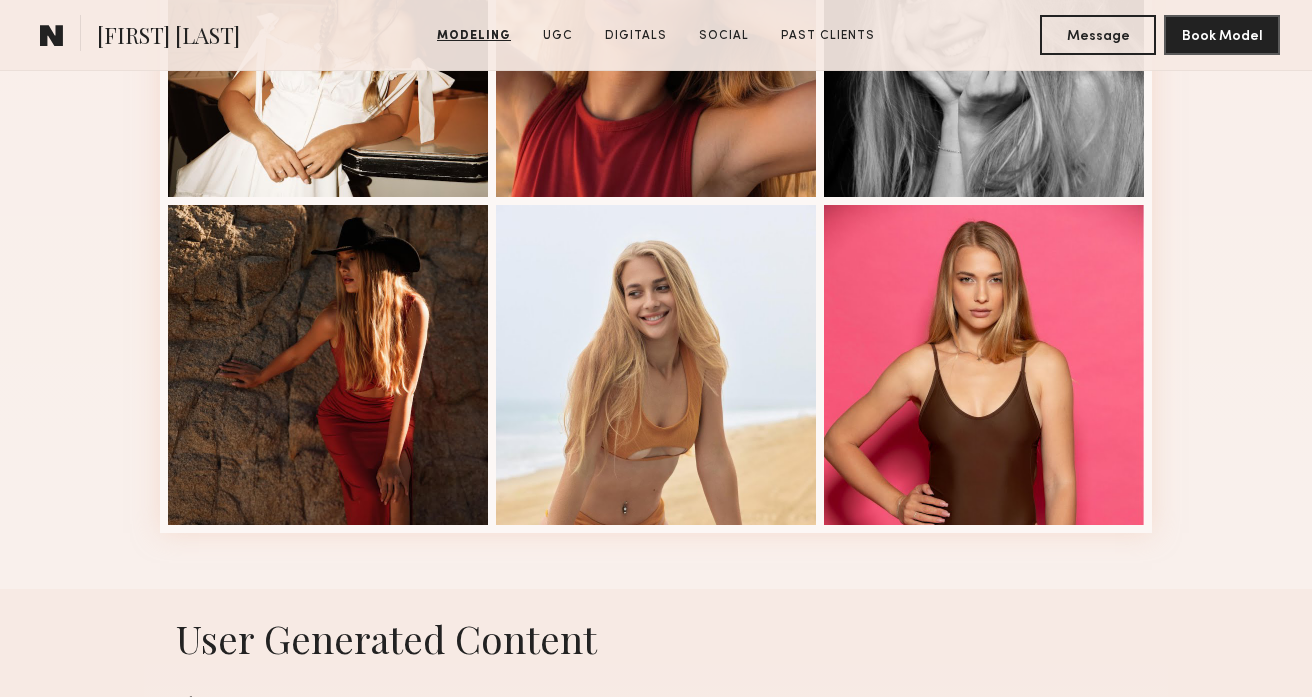 scroll, scrollTop: 2720, scrollLeft: 0, axis: vertical 